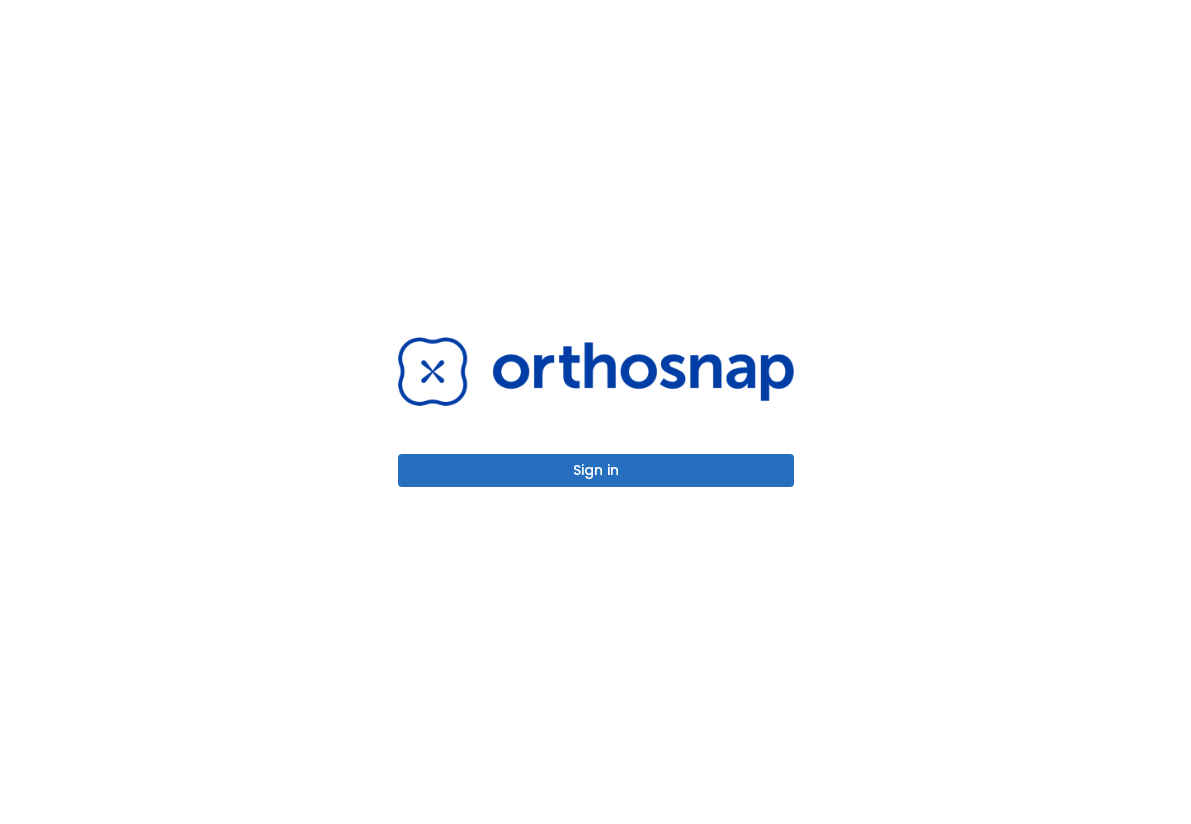 scroll, scrollTop: 0, scrollLeft: 0, axis: both 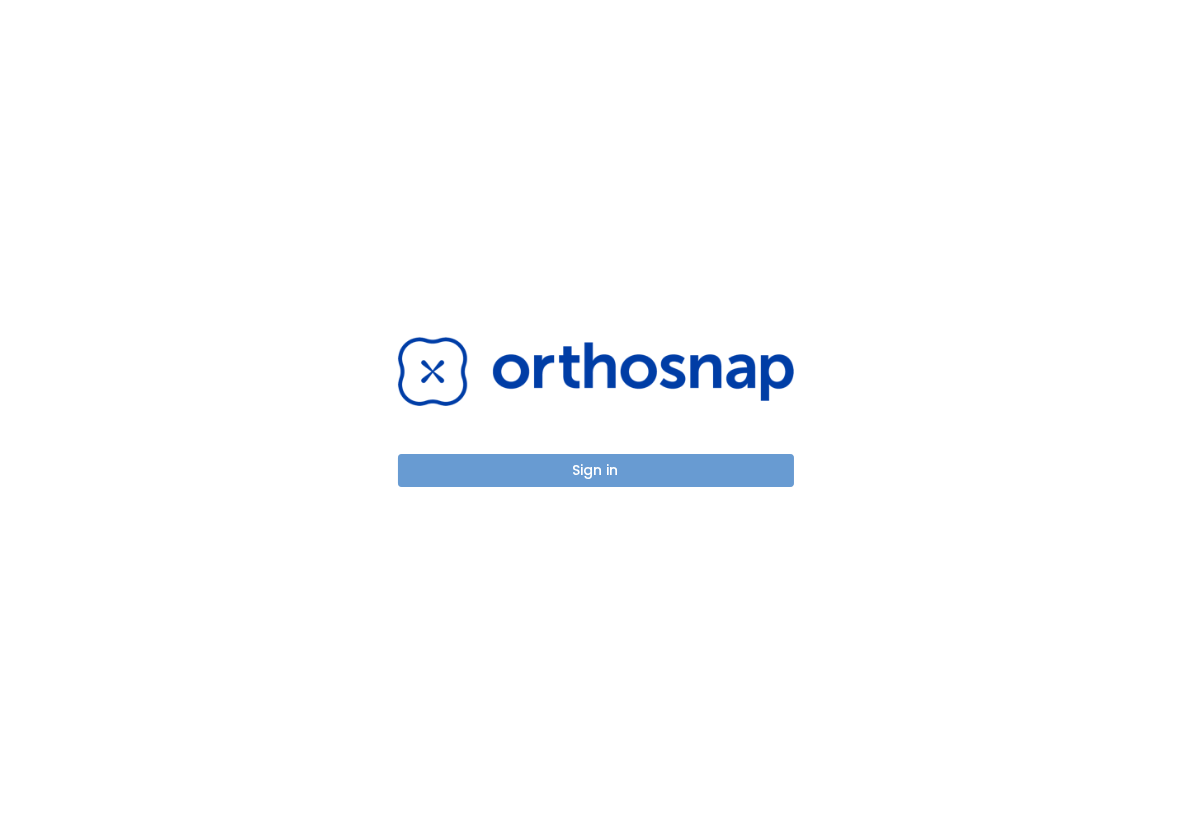 click on "Sign in" at bounding box center [596, 470] 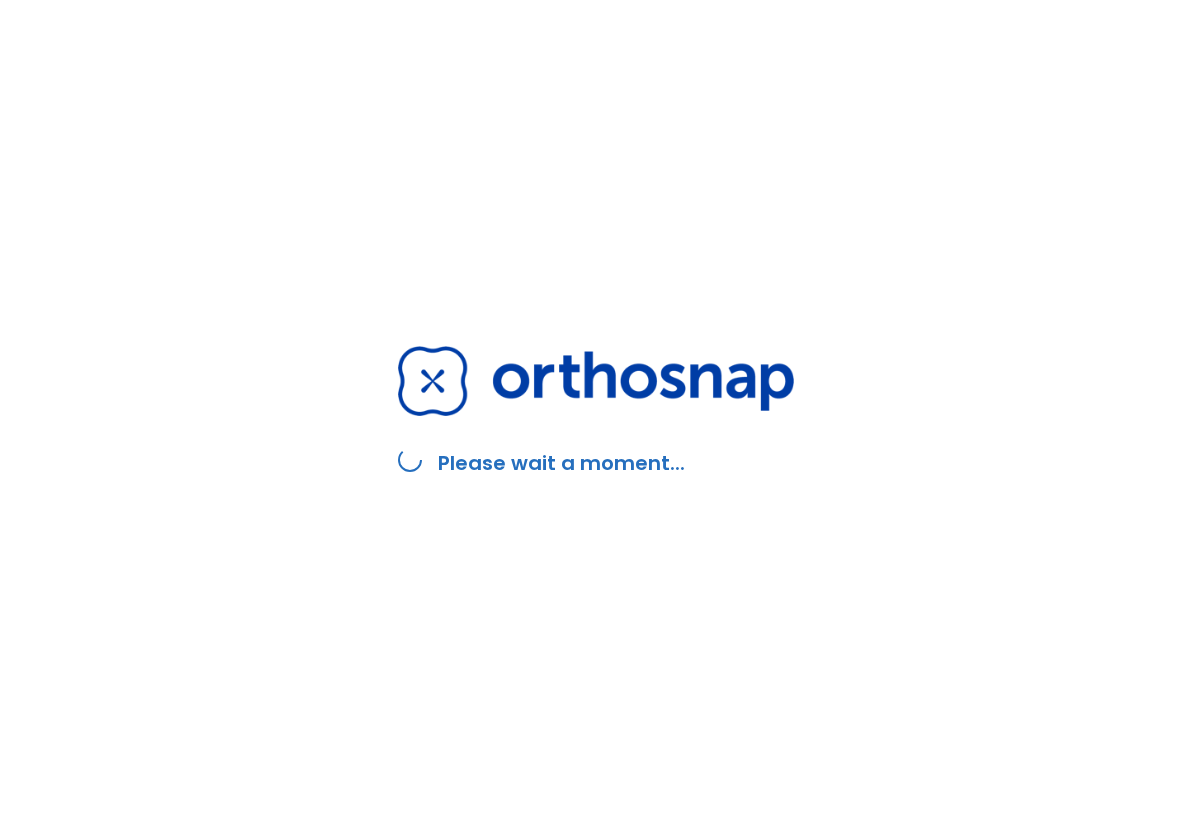 scroll, scrollTop: 0, scrollLeft: 0, axis: both 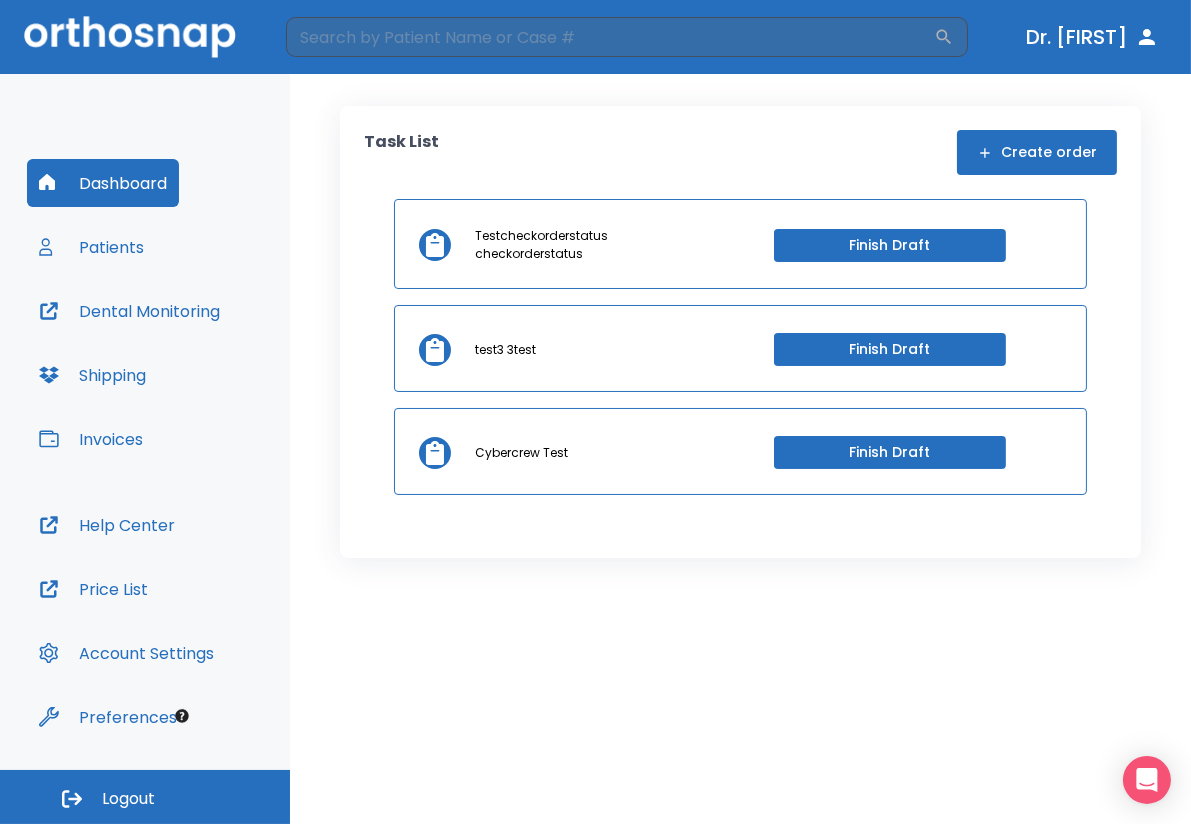 click 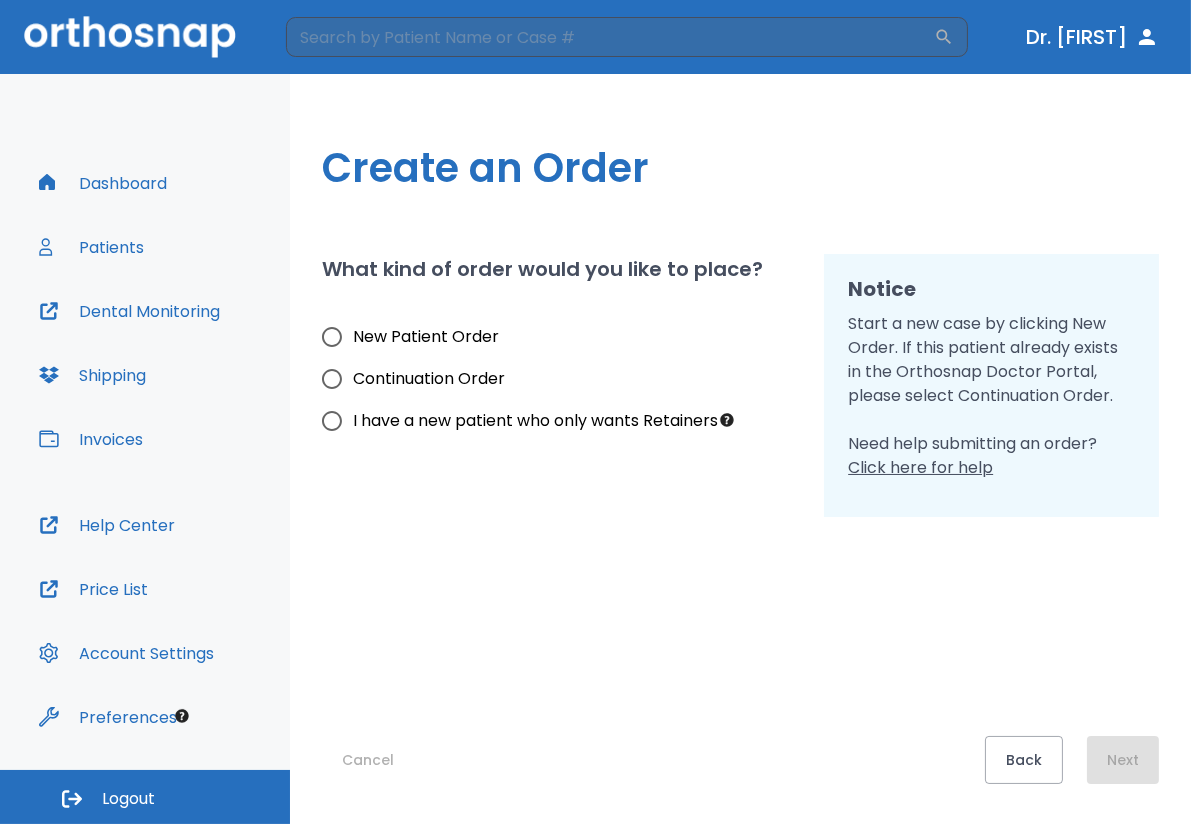 click on "I have a new patient who only wants Retainers" at bounding box center [535, 421] 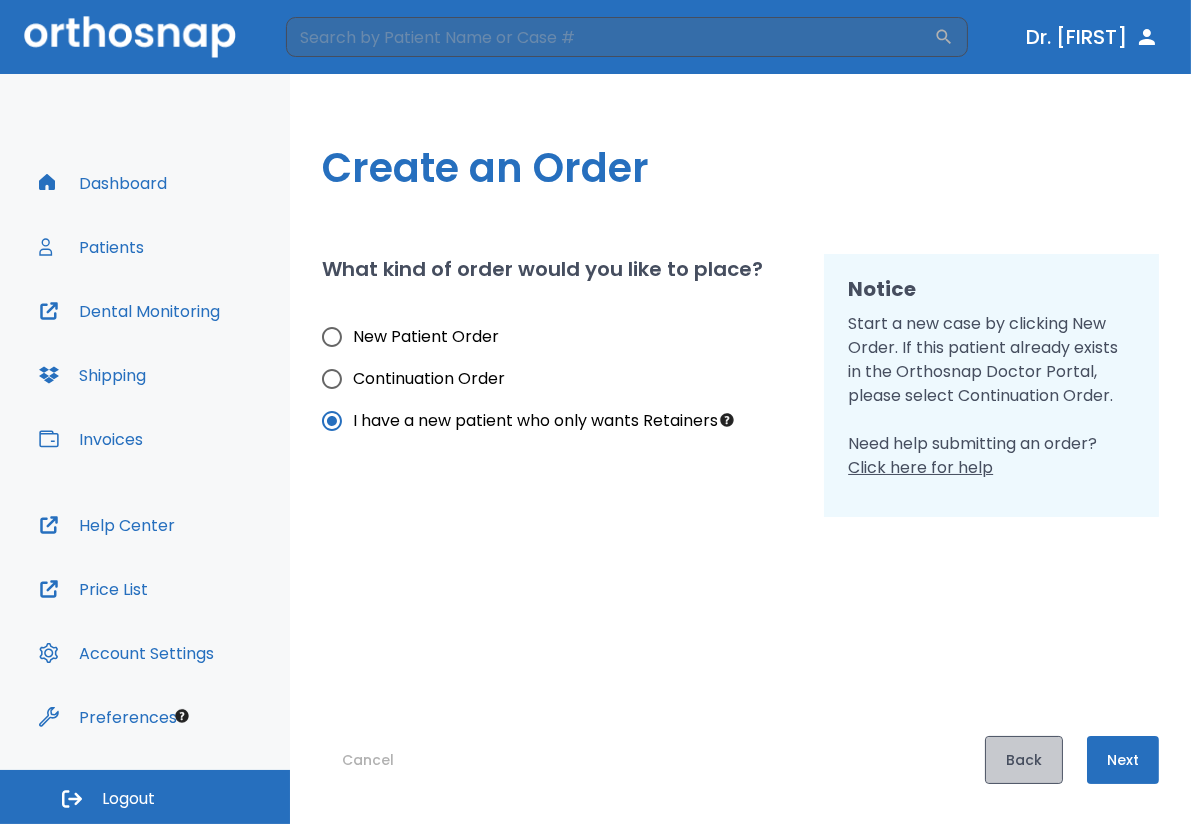 click on "Back" at bounding box center [1024, 760] 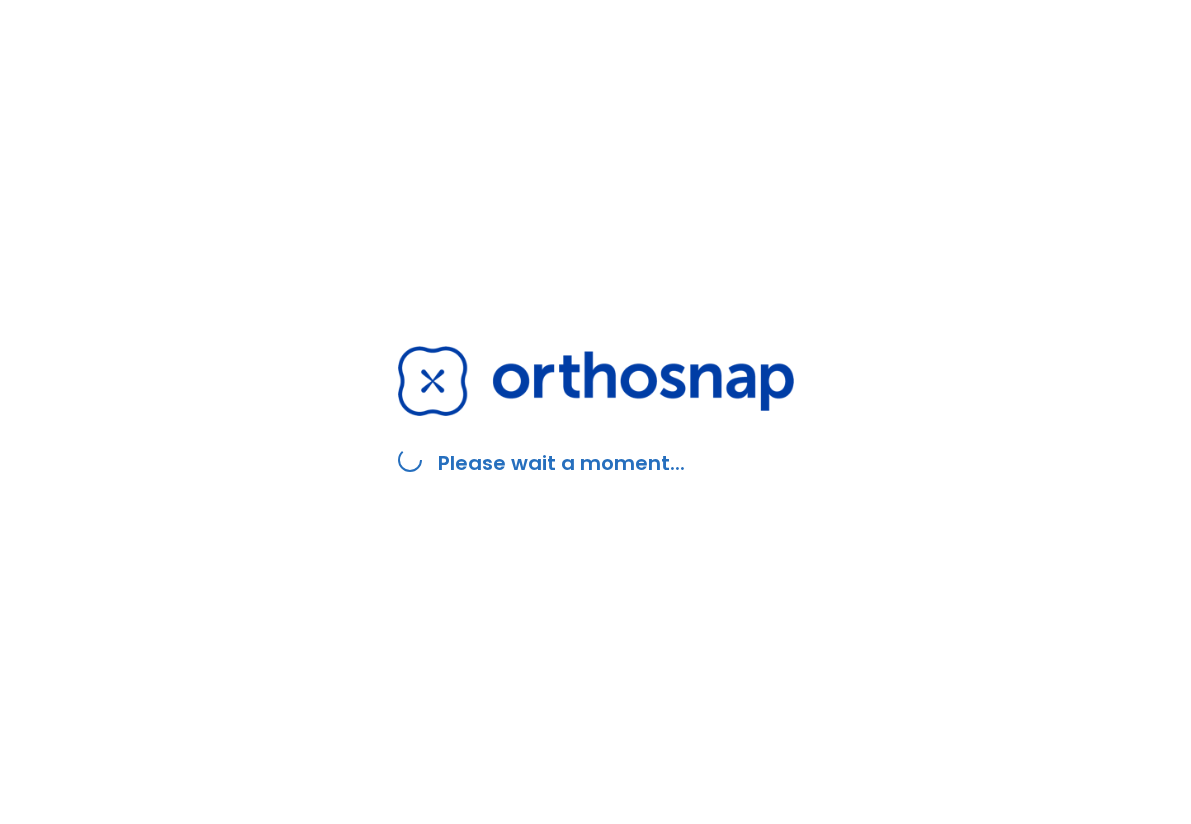 scroll, scrollTop: 0, scrollLeft: 0, axis: both 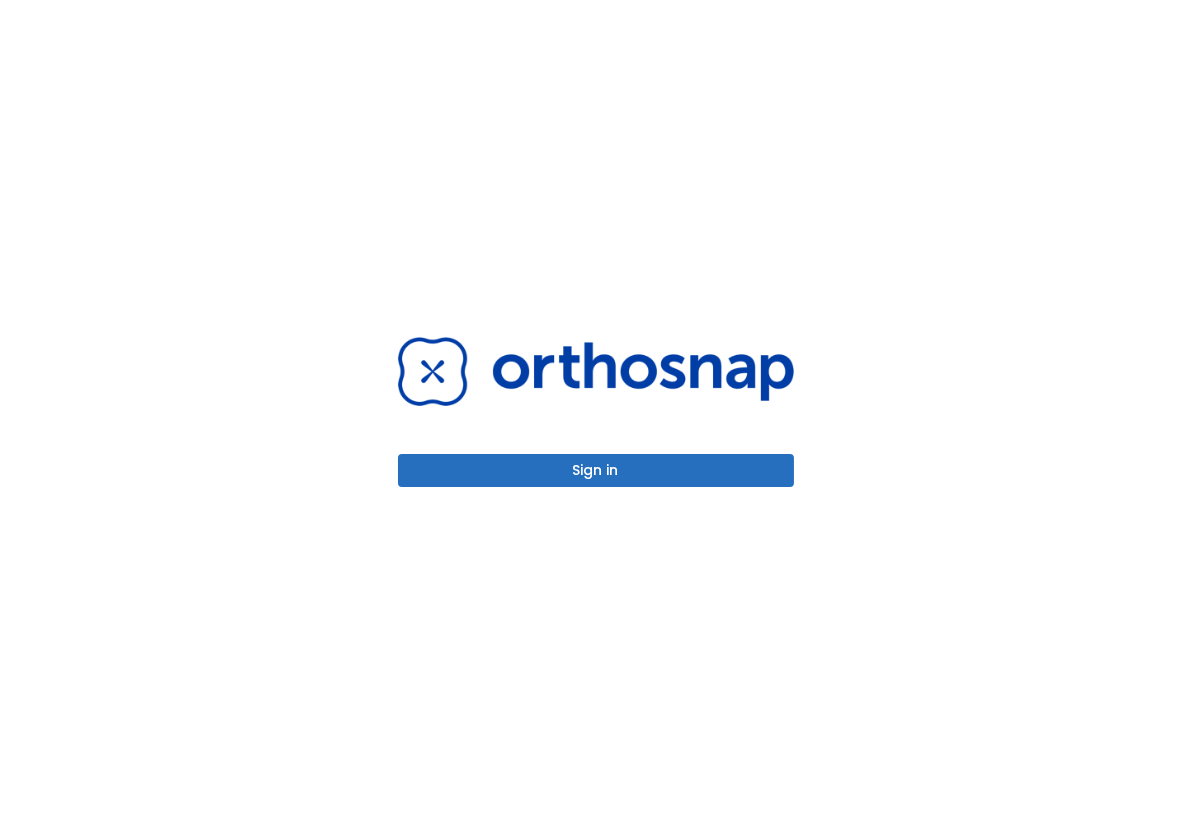click on "Sign in" at bounding box center (596, 470) 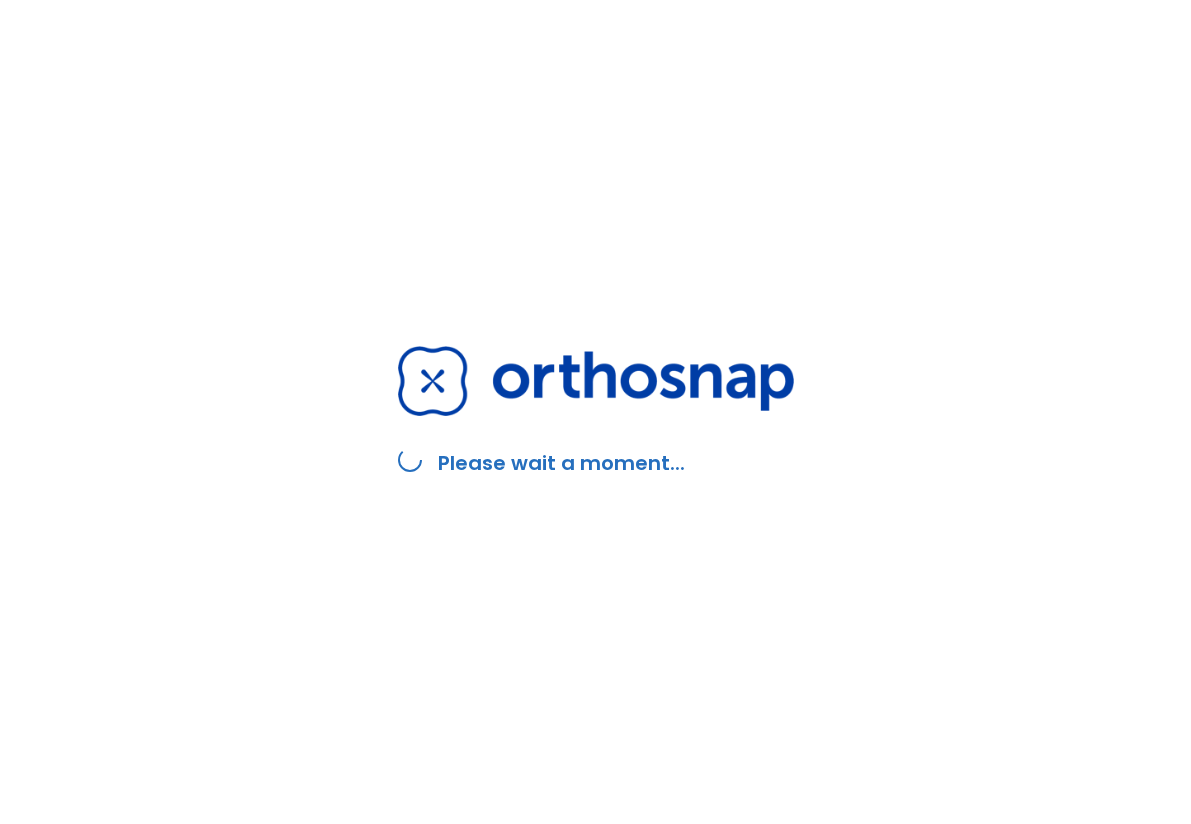 scroll, scrollTop: 0, scrollLeft: 0, axis: both 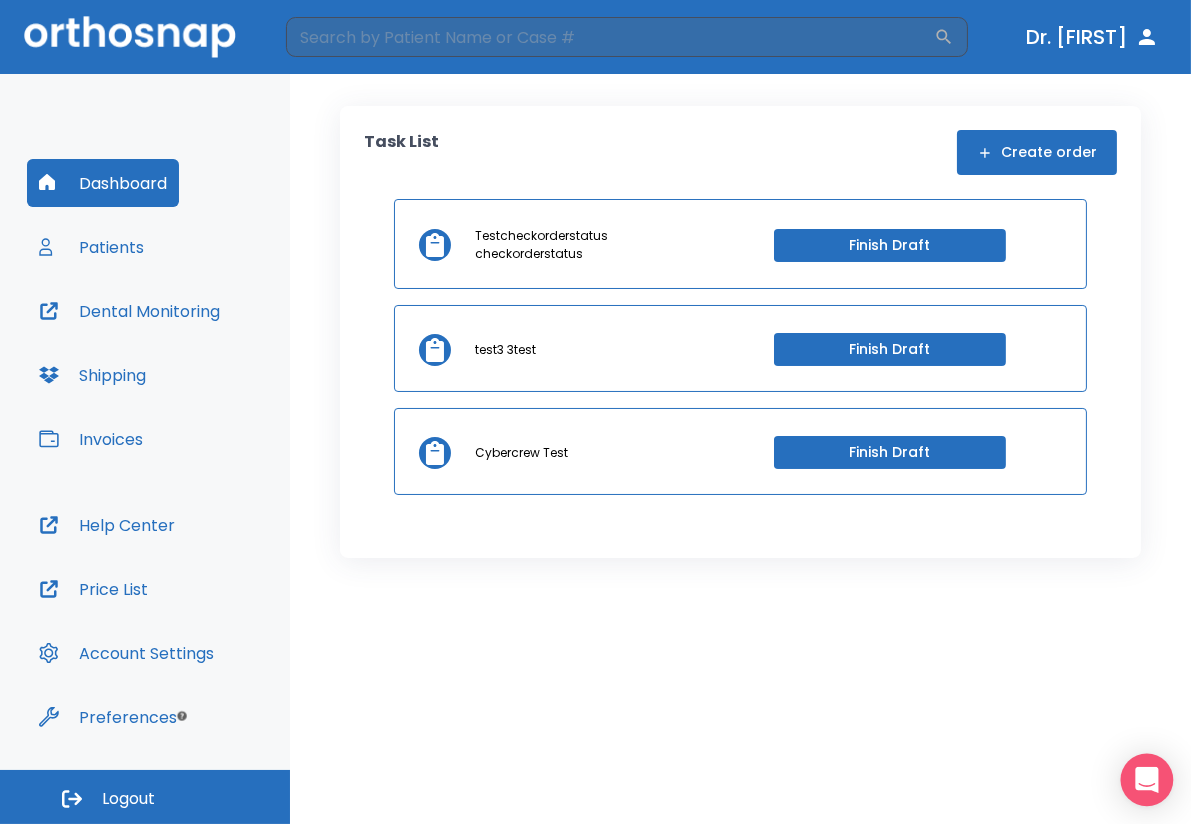 click at bounding box center [1147, 780] 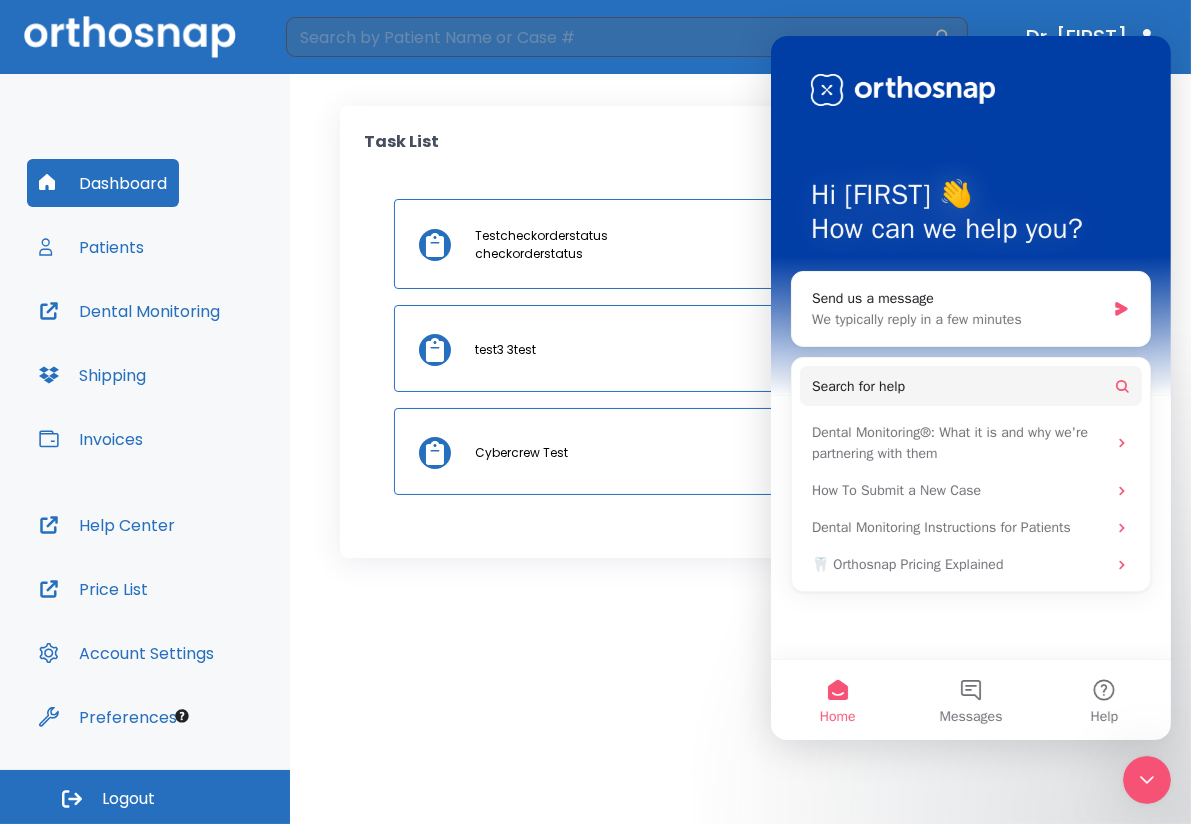scroll, scrollTop: 0, scrollLeft: 0, axis: both 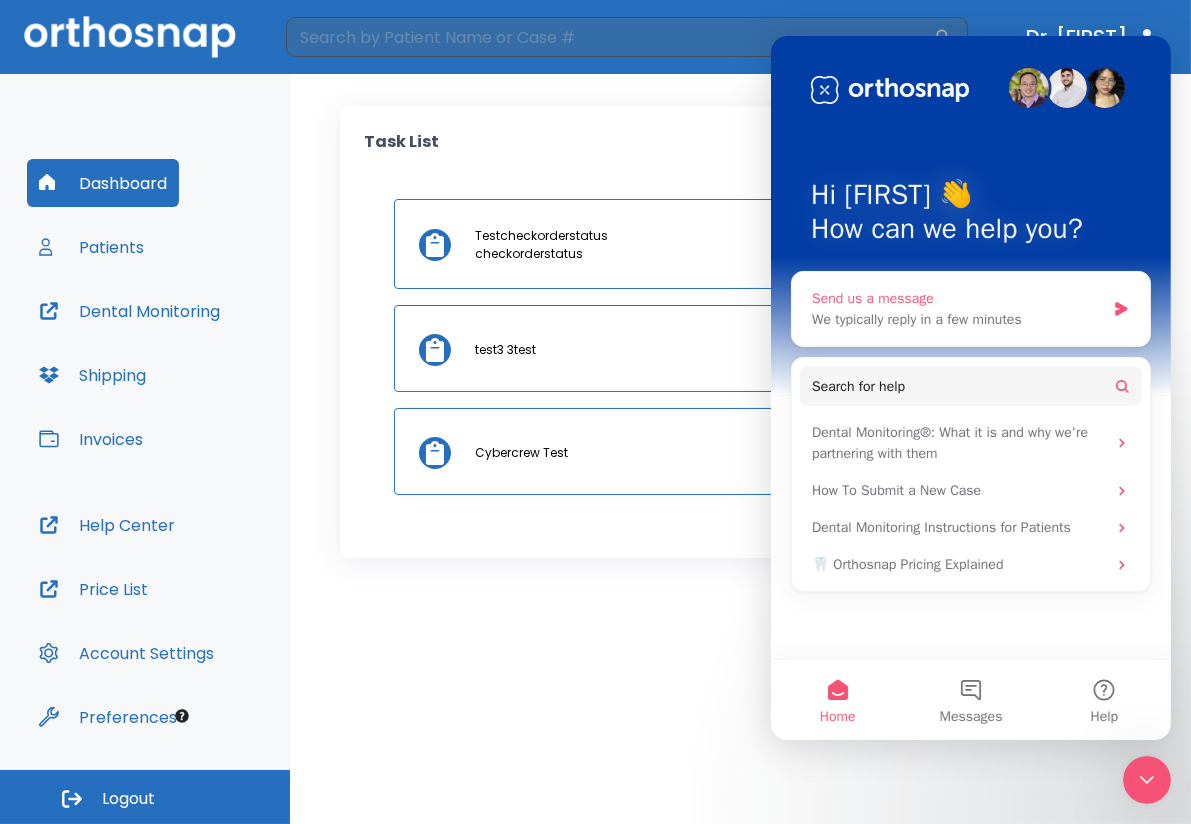 click on "We typically reply in a few minutes" at bounding box center [957, 319] 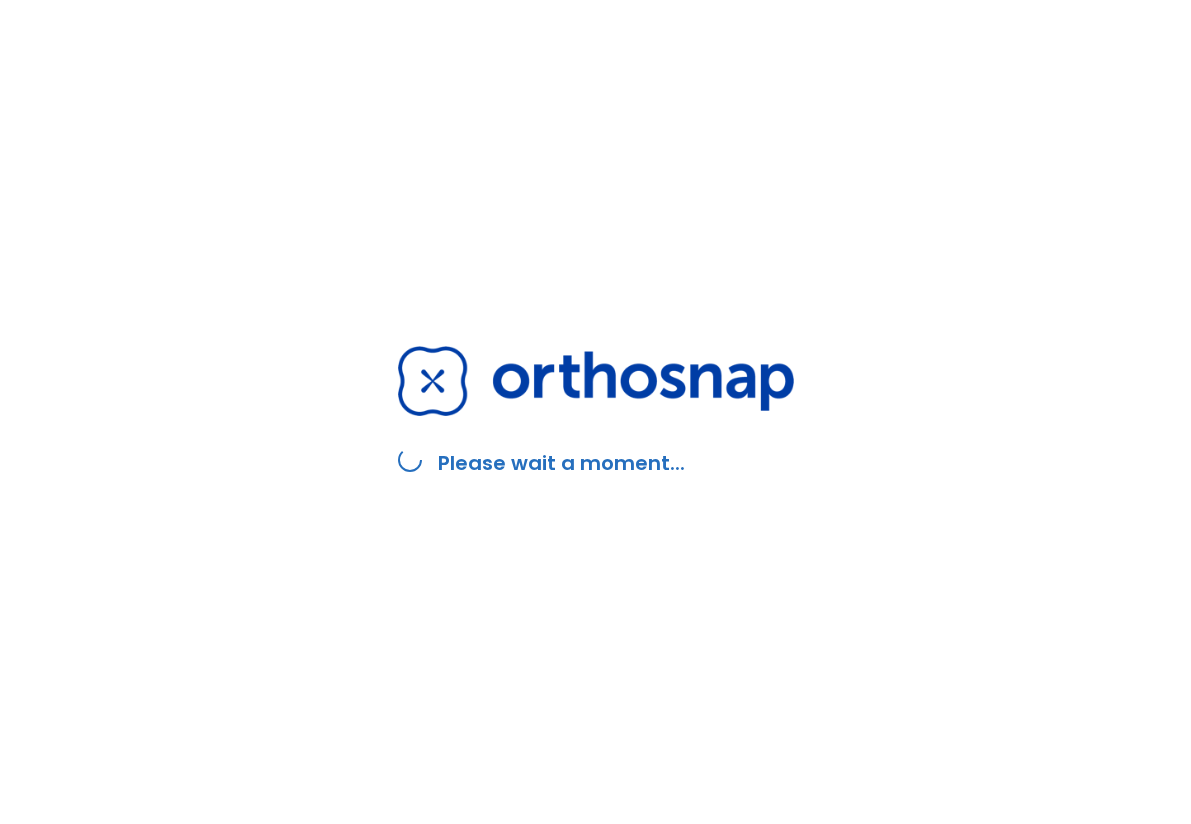 scroll, scrollTop: 0, scrollLeft: 0, axis: both 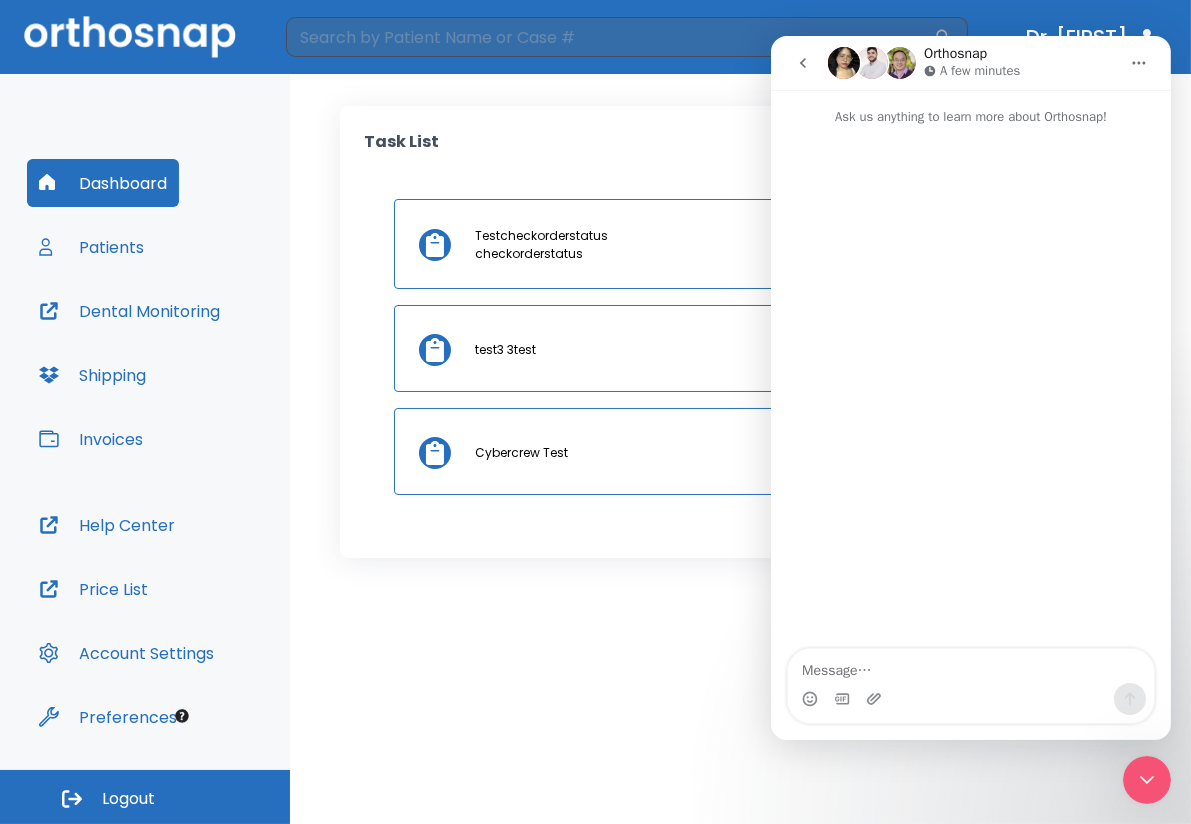 click at bounding box center (802, 63) 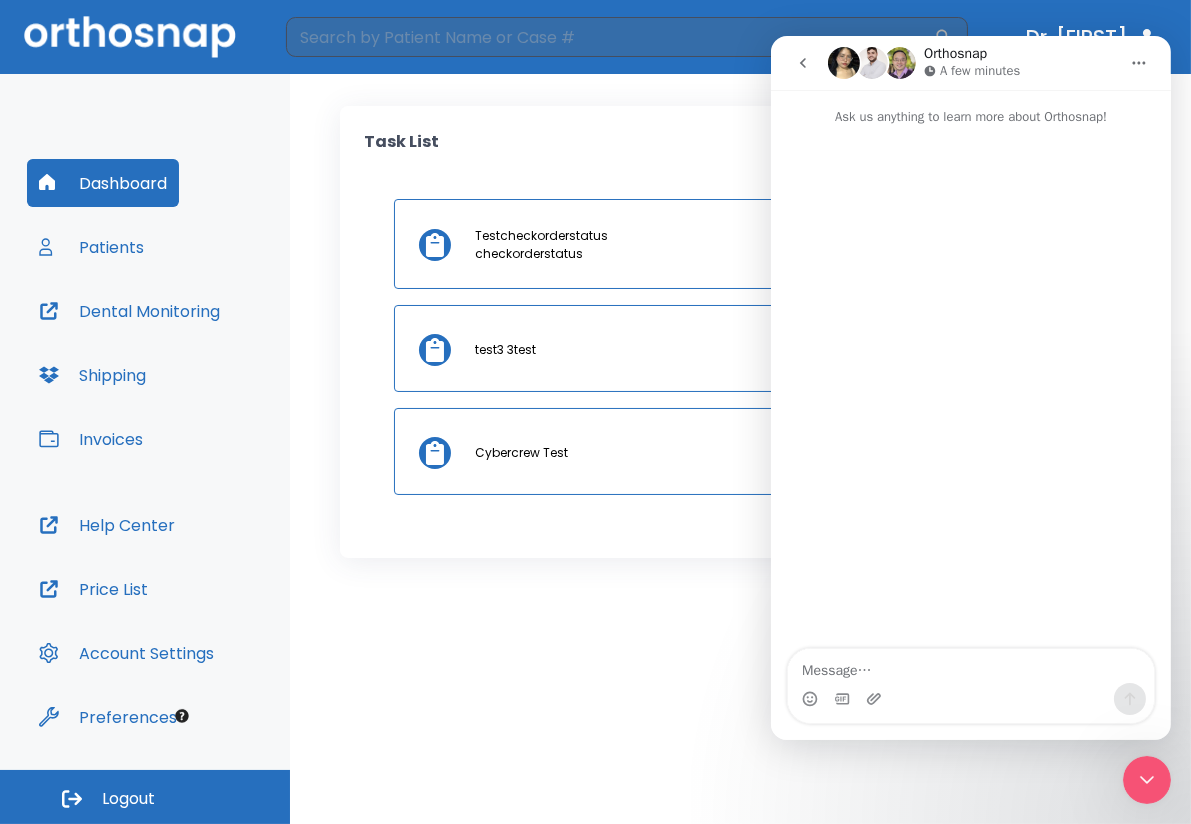 click at bounding box center [802, 63] 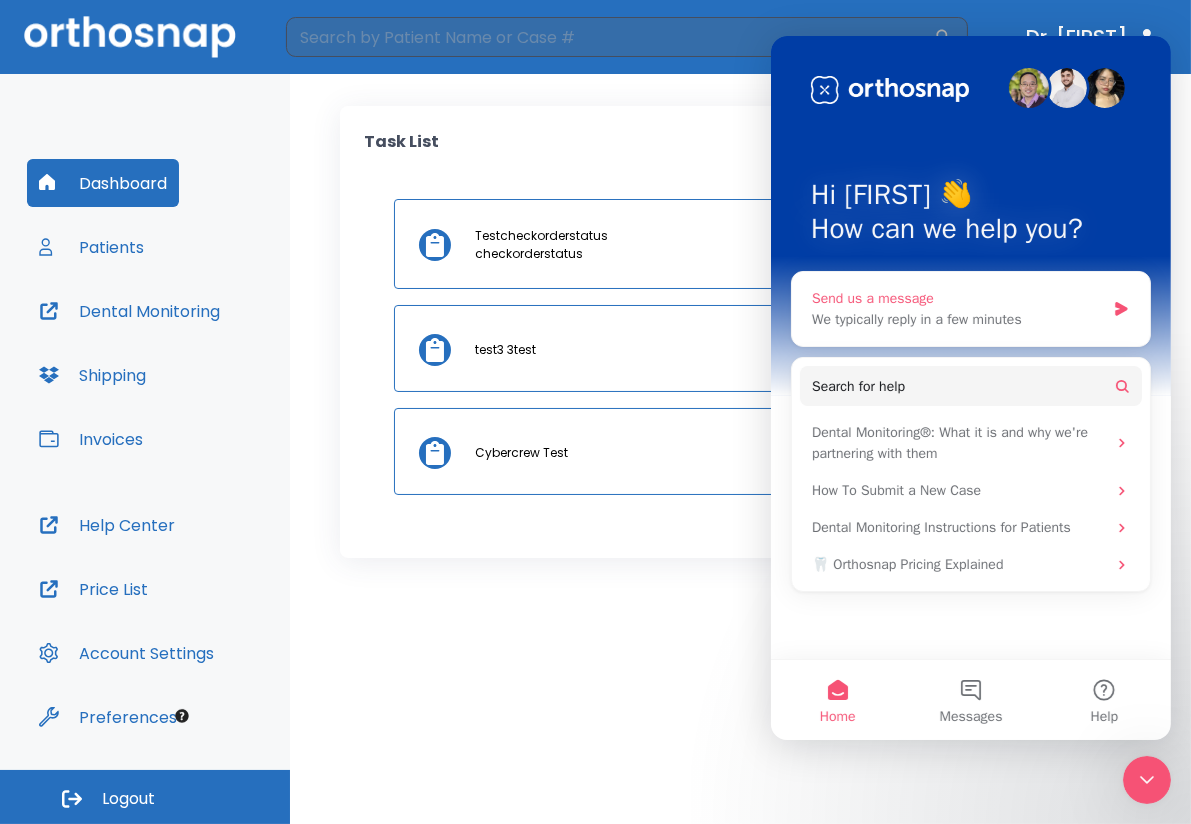 click on "We typically reply in a few minutes" at bounding box center (957, 319) 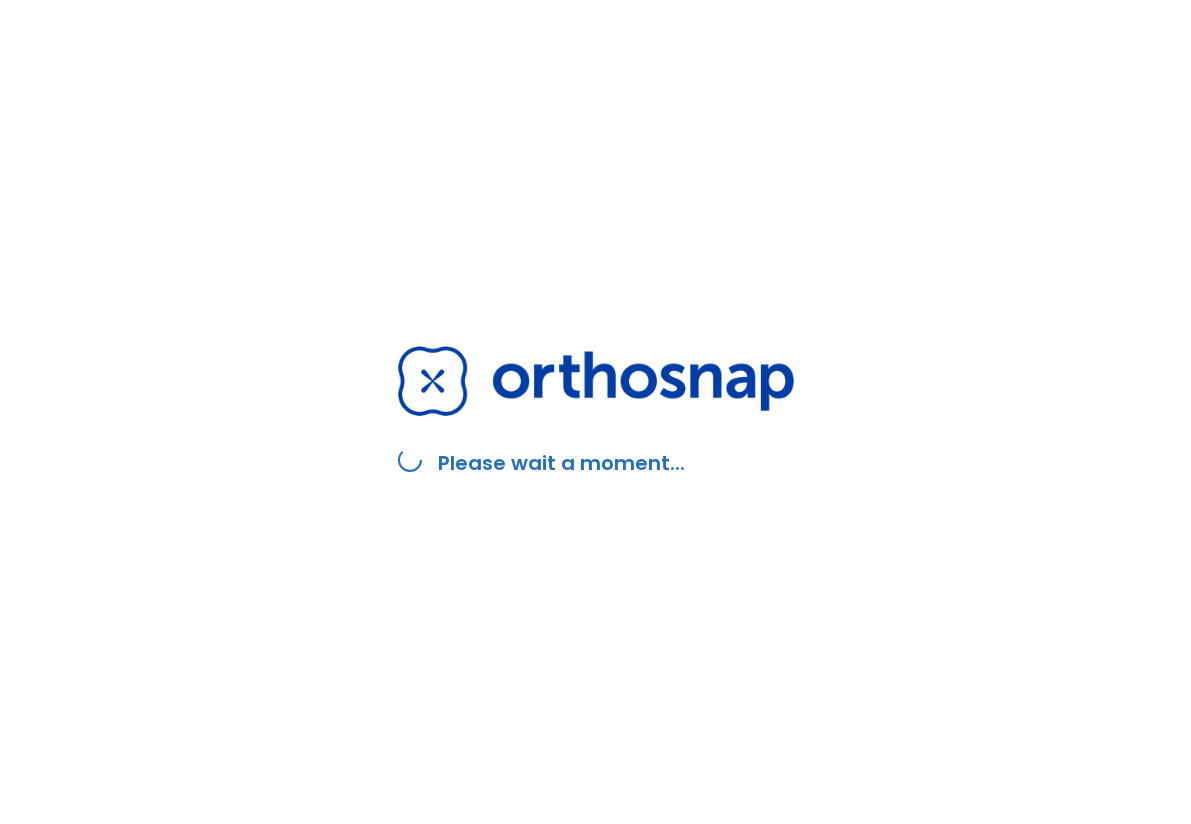 scroll, scrollTop: 0, scrollLeft: 0, axis: both 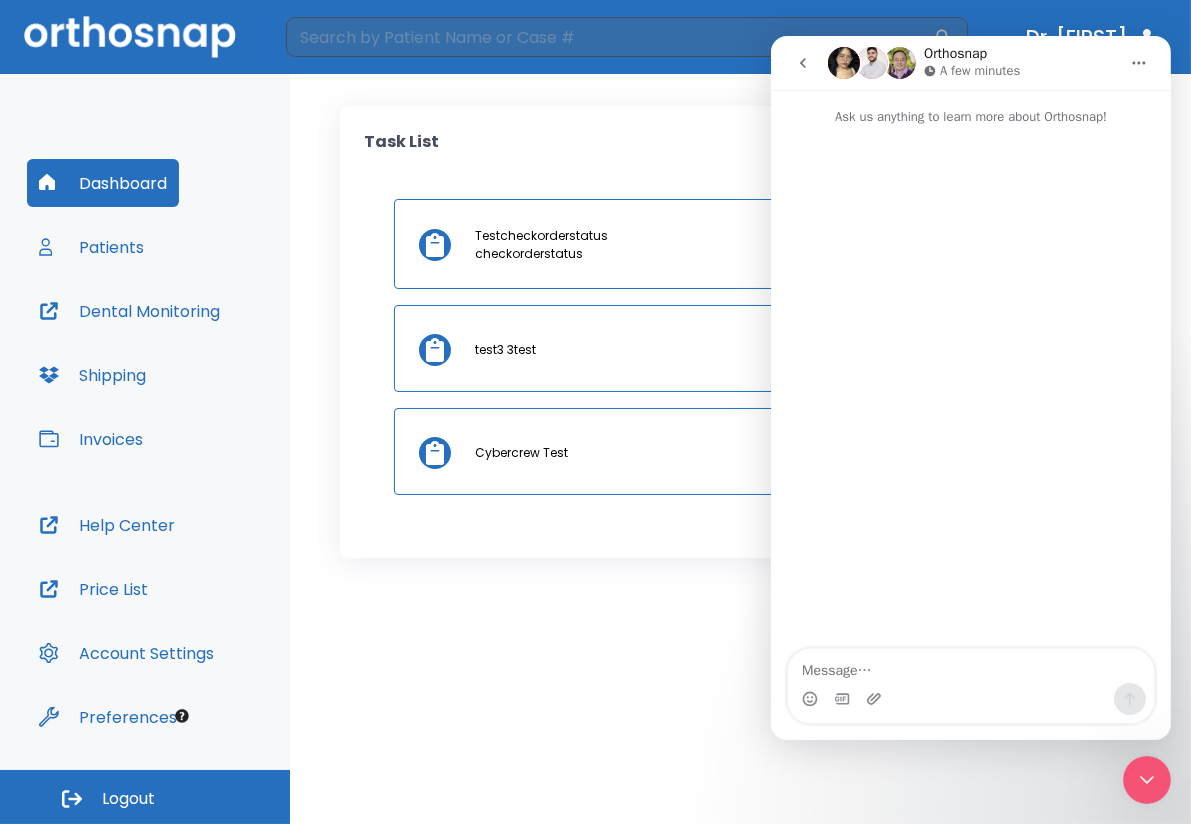 click 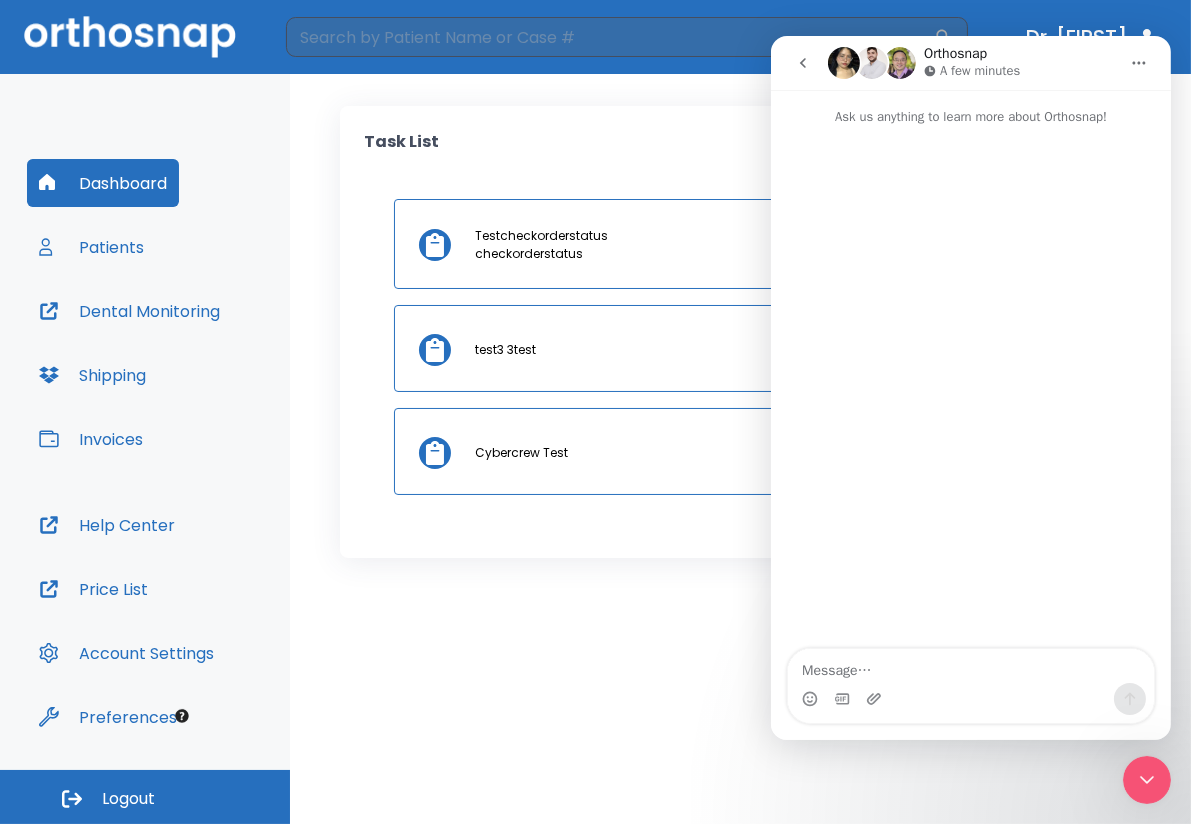 click 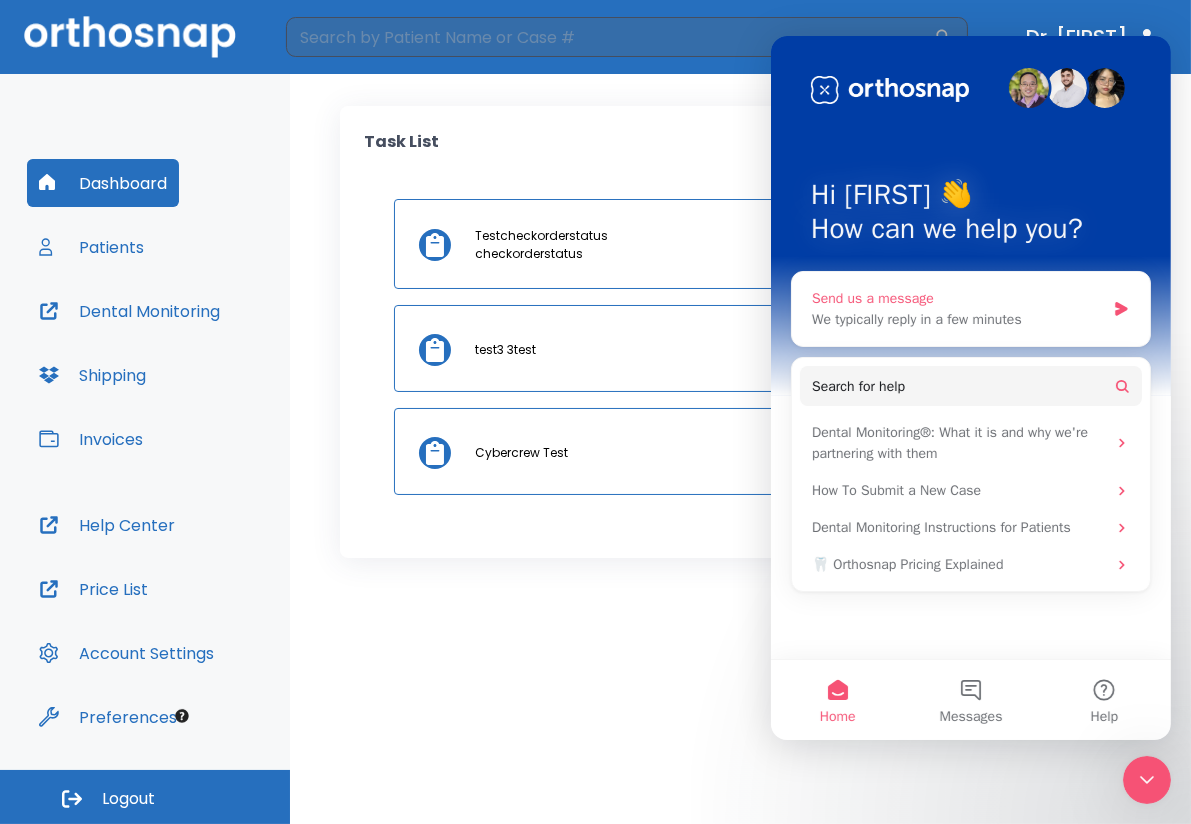 click on "We typically reply in a few minutes" at bounding box center [957, 319] 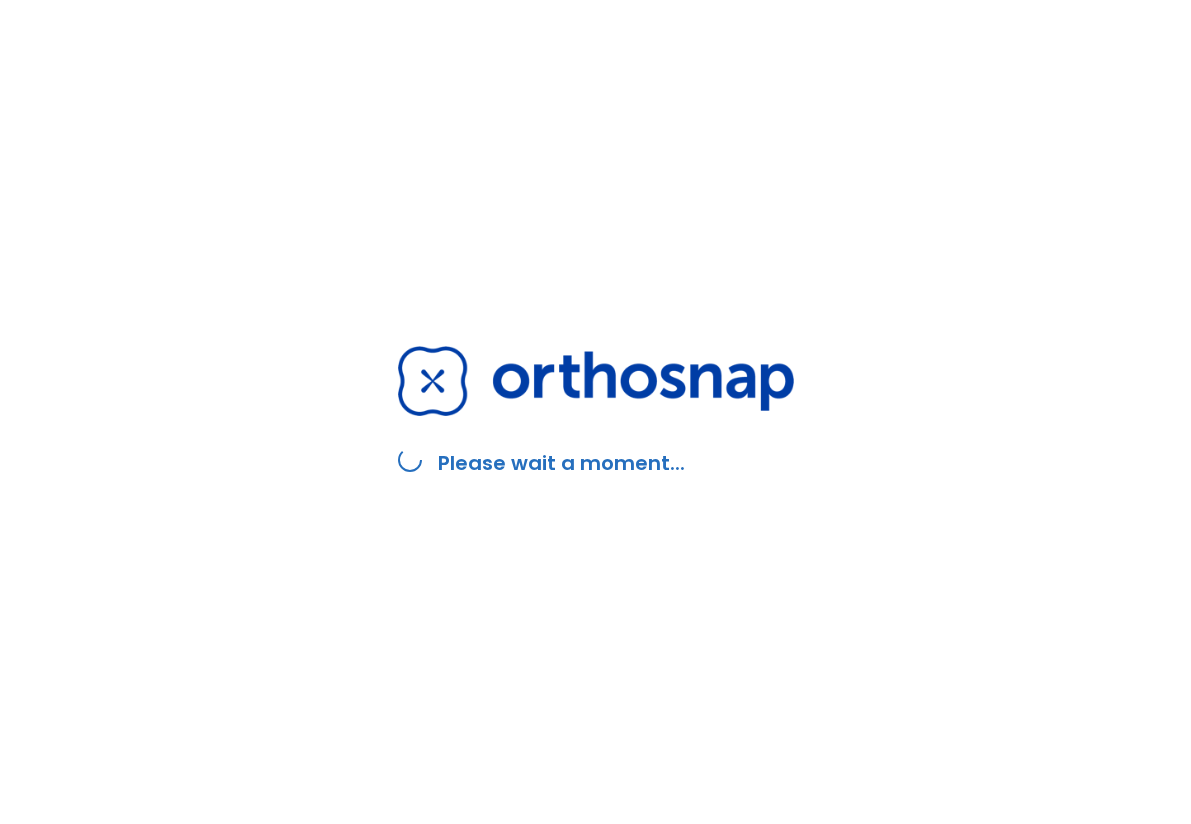 scroll, scrollTop: 0, scrollLeft: 0, axis: both 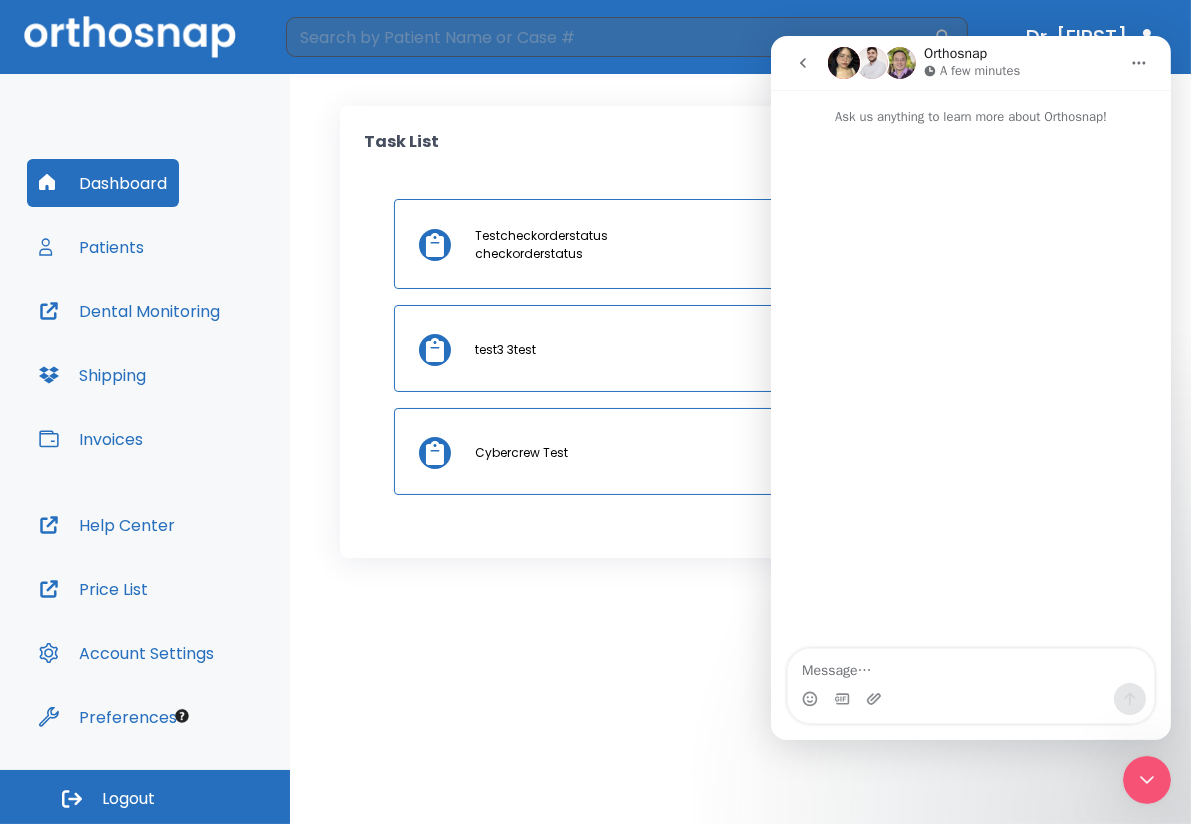 drag, startPoint x: 778, startPoint y: 76, endPoint x: 793, endPoint y: 70, distance: 16.155495 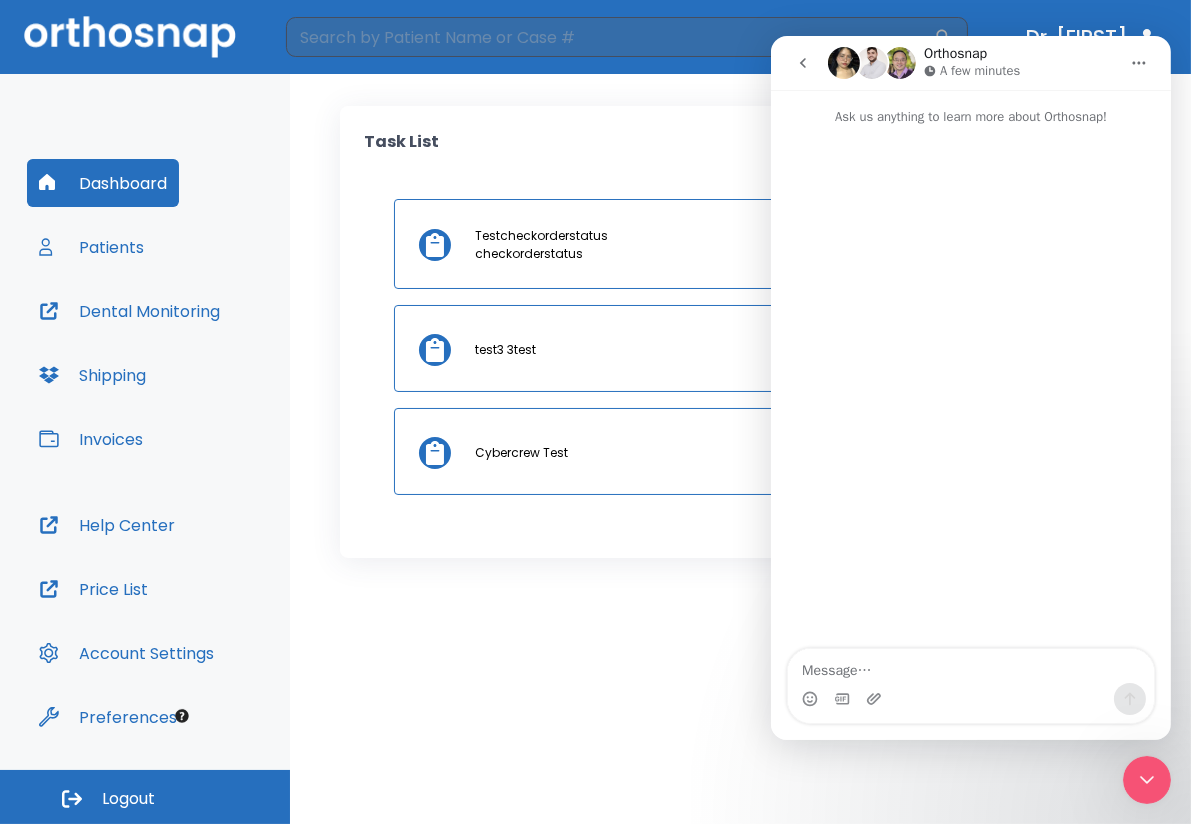 click at bounding box center (802, 63) 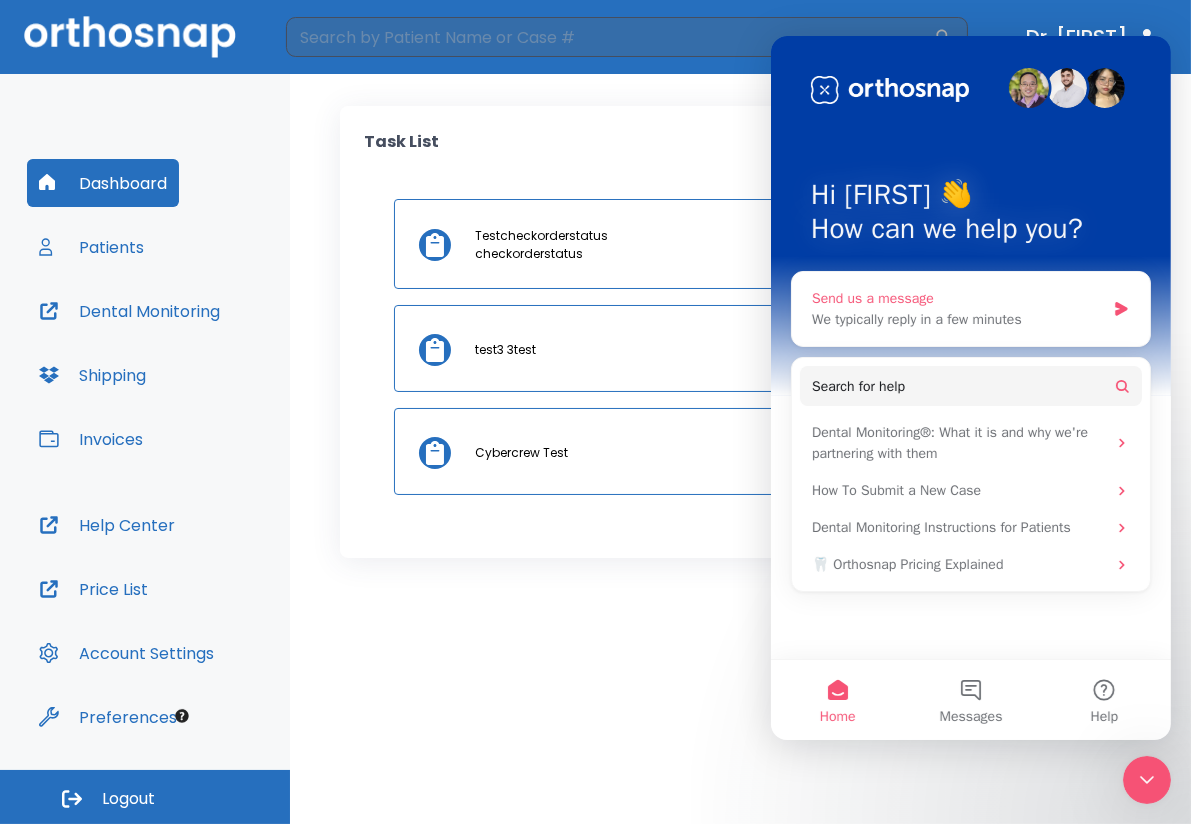 click on "Send us a message" at bounding box center [957, 298] 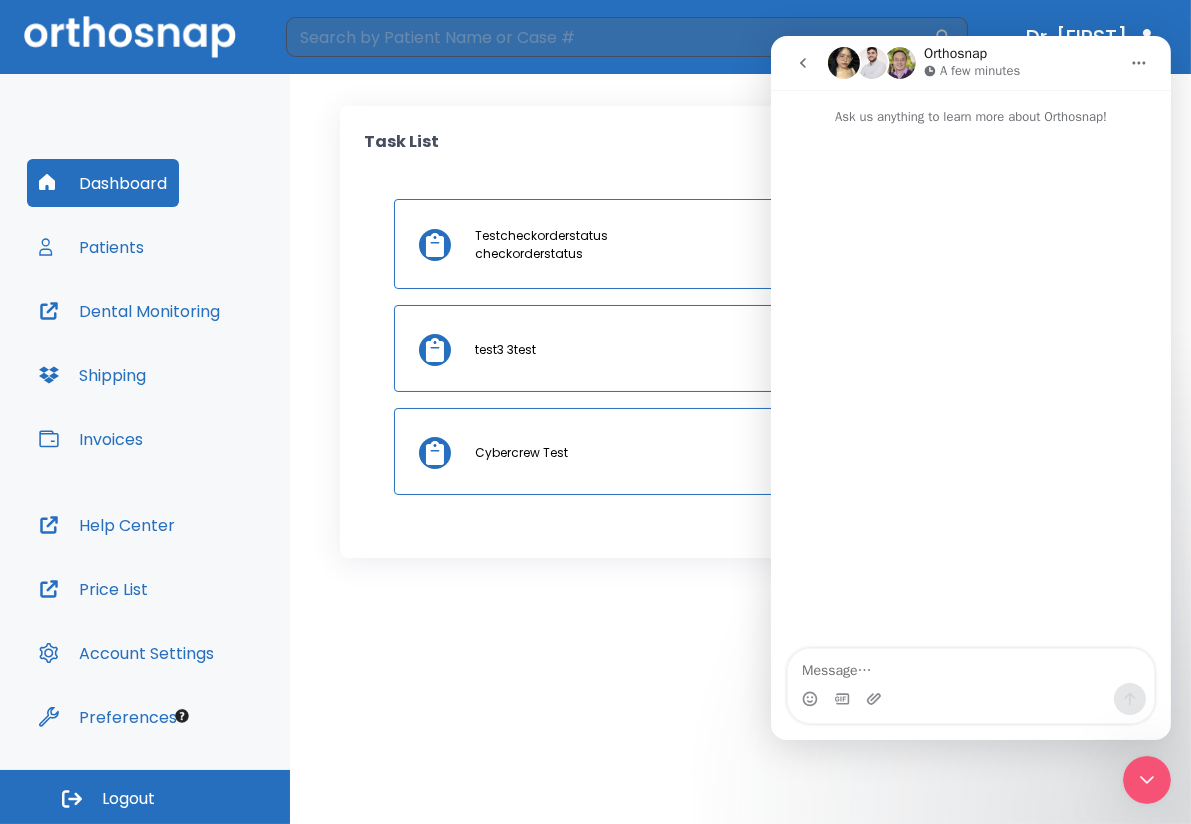 click at bounding box center [802, 63] 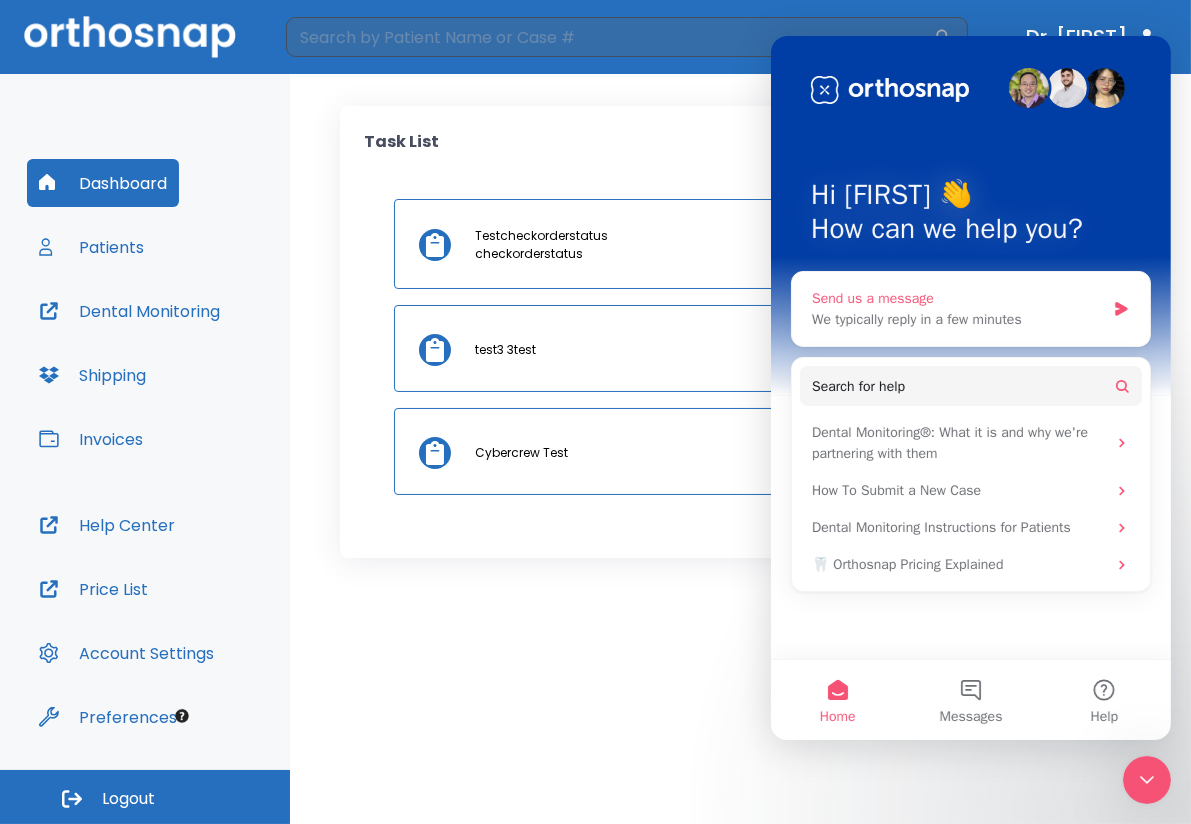 click on "Send us a message" at bounding box center (957, 298) 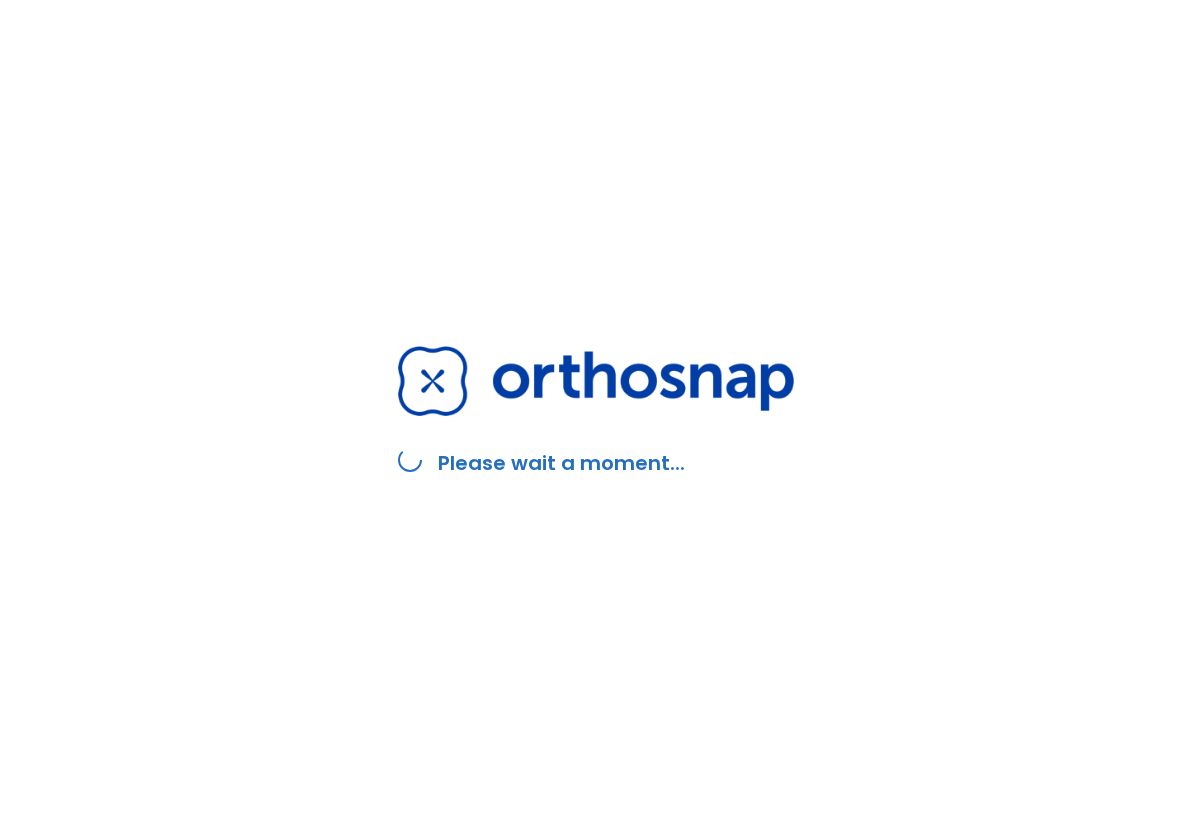 scroll, scrollTop: 0, scrollLeft: 0, axis: both 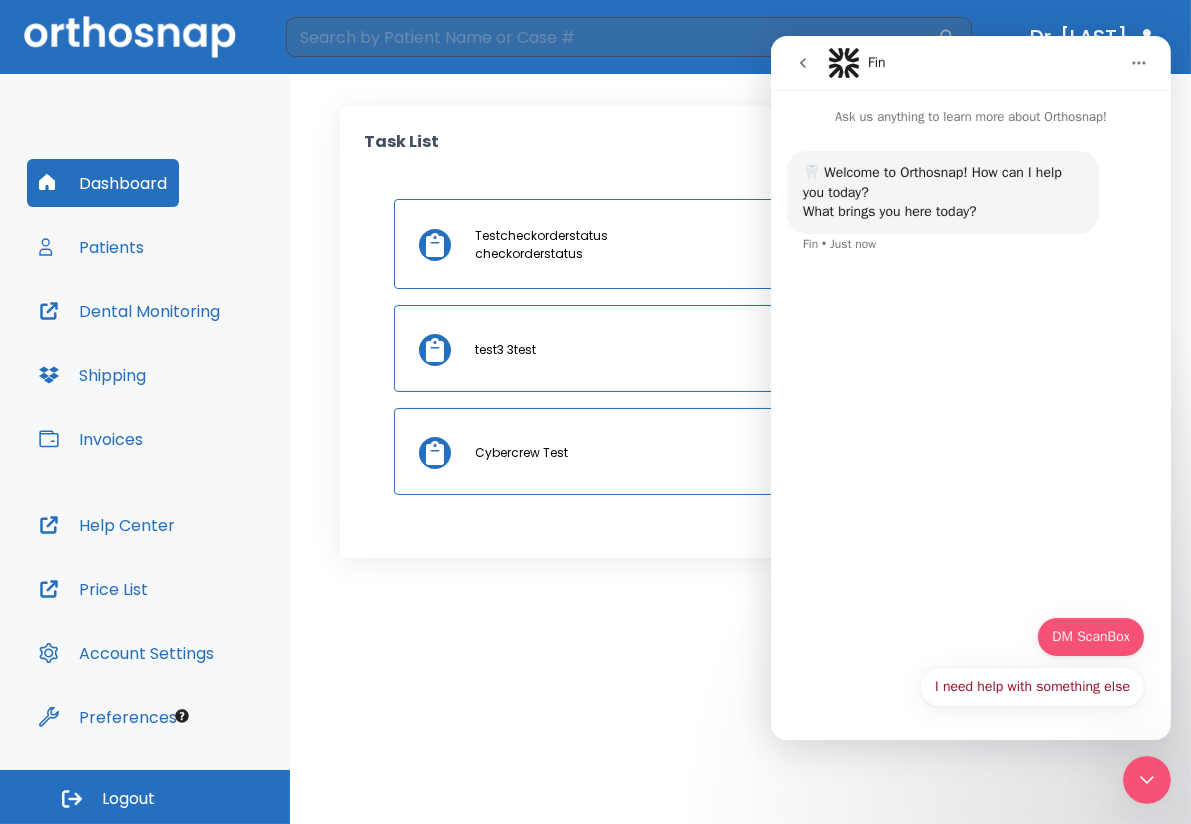 click on "DM ScanBox" at bounding box center (1090, 637) 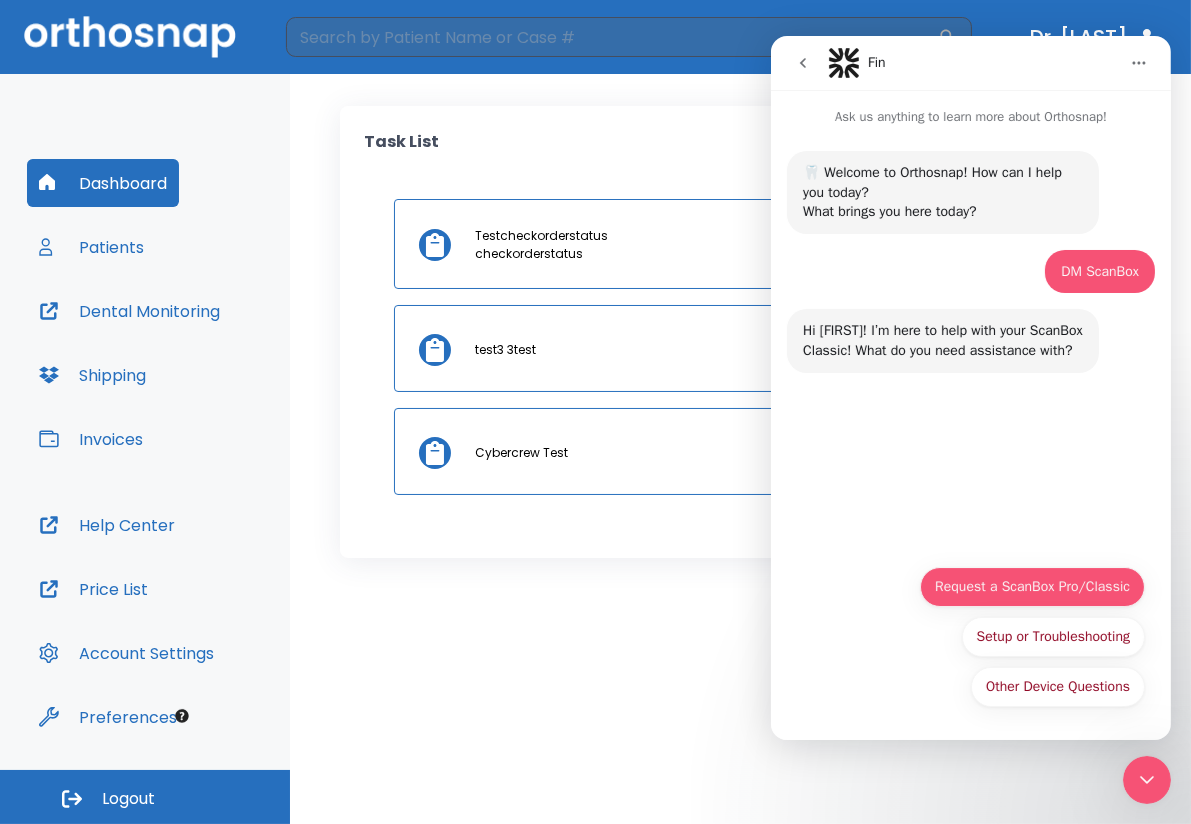 click on "Request a ScanBox Pro/Classic" at bounding box center [1031, 587] 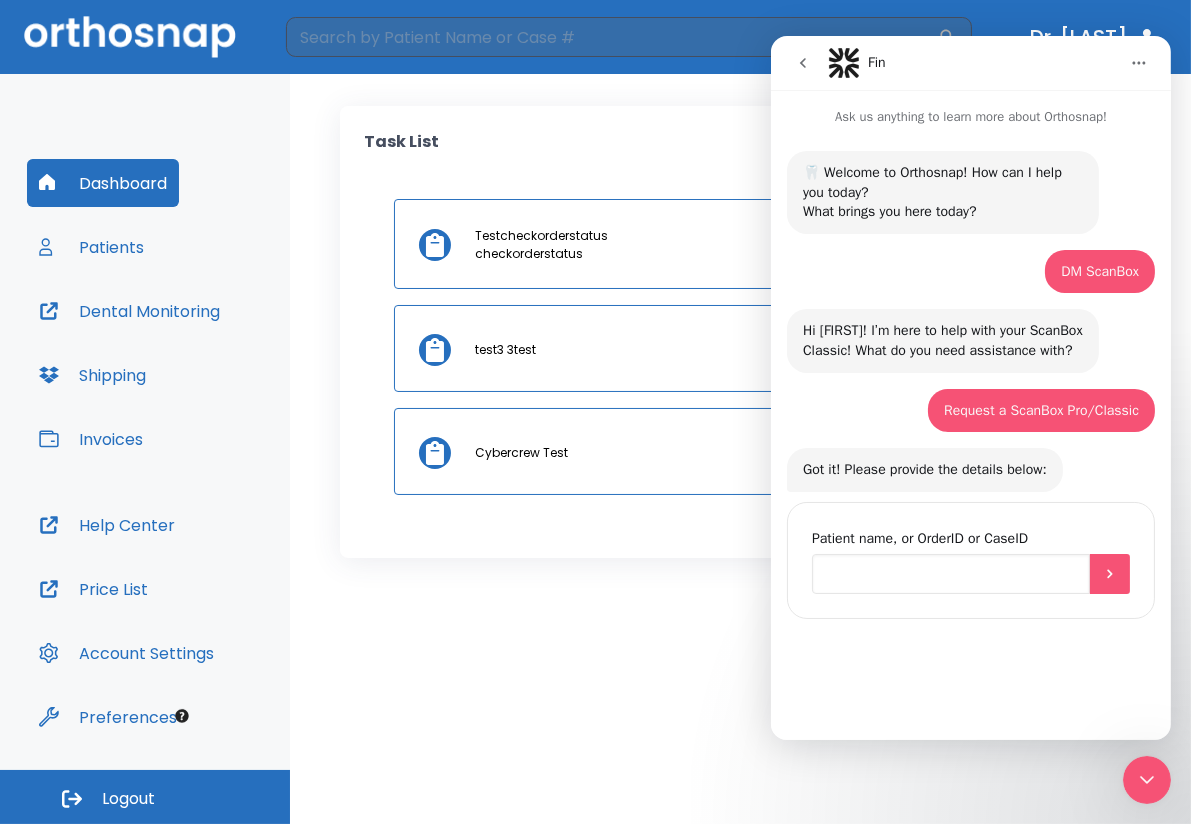 click at bounding box center (950, 574) 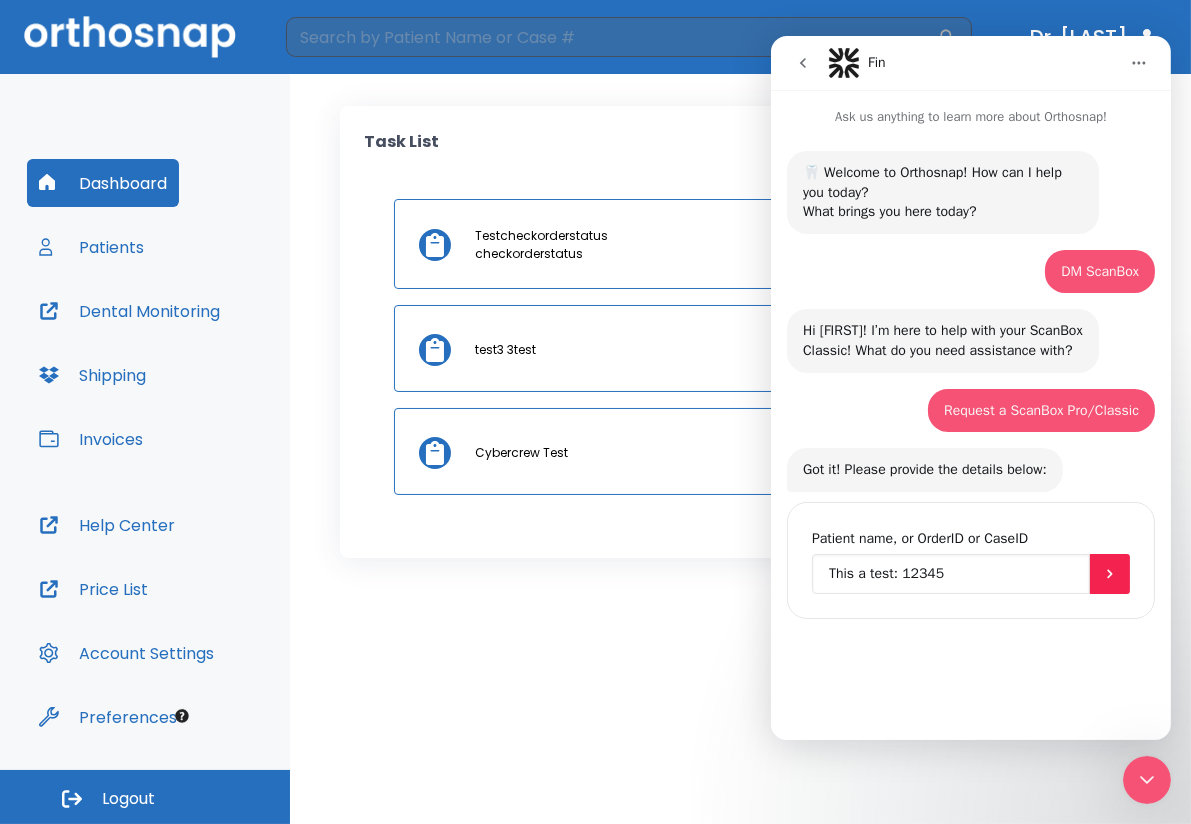 type on "This a test: 12345" 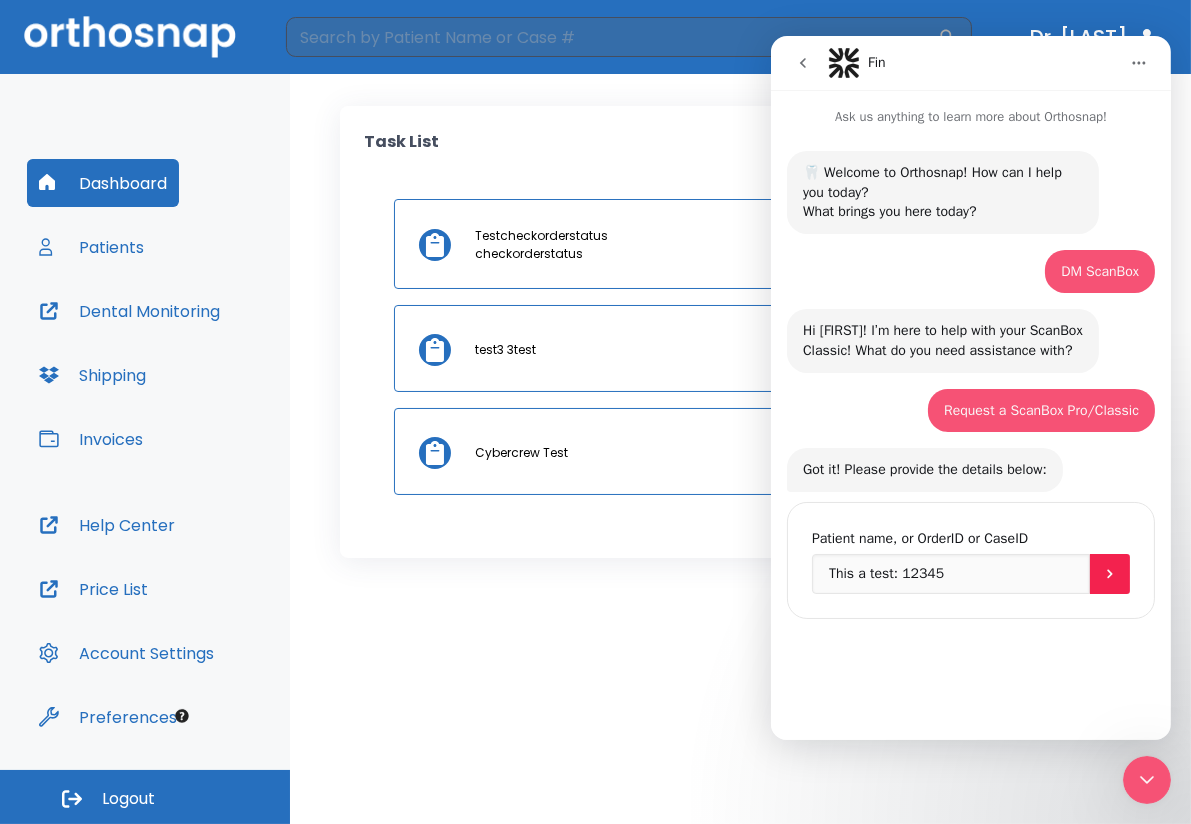 click 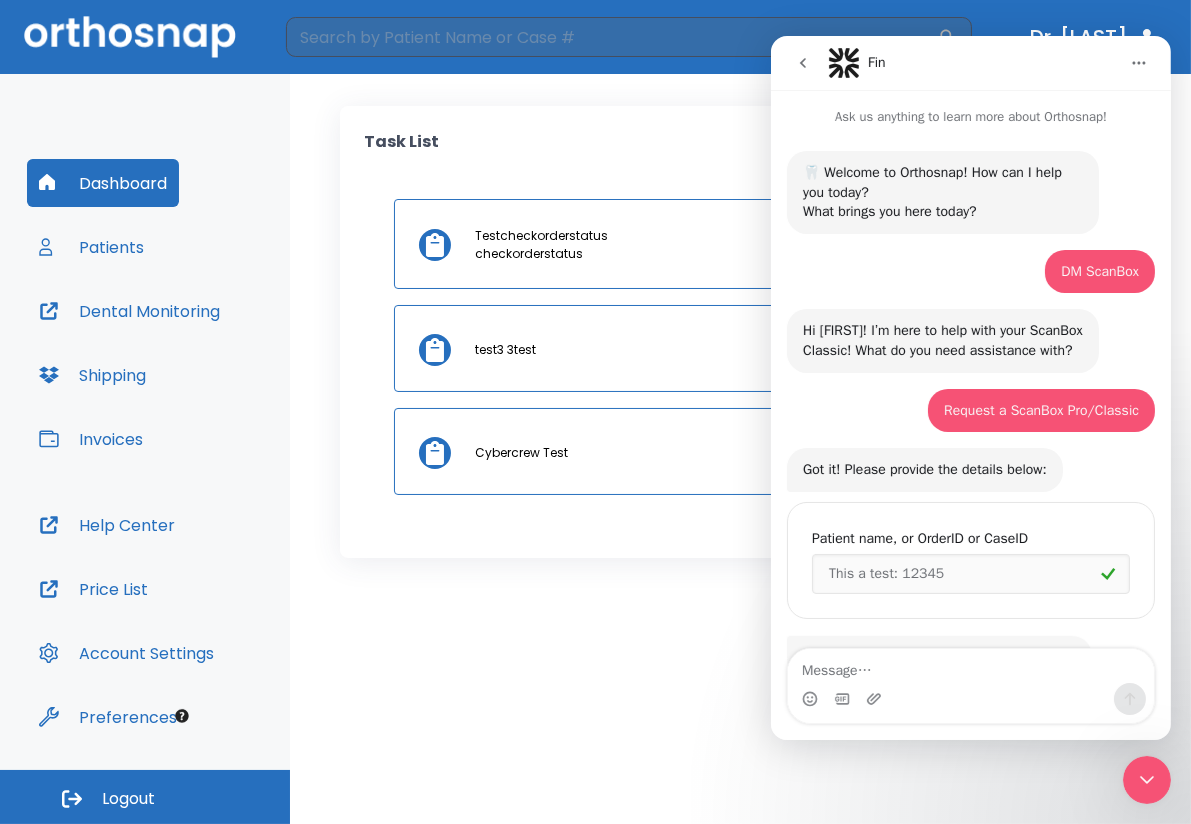 scroll, scrollTop: 88, scrollLeft: 0, axis: vertical 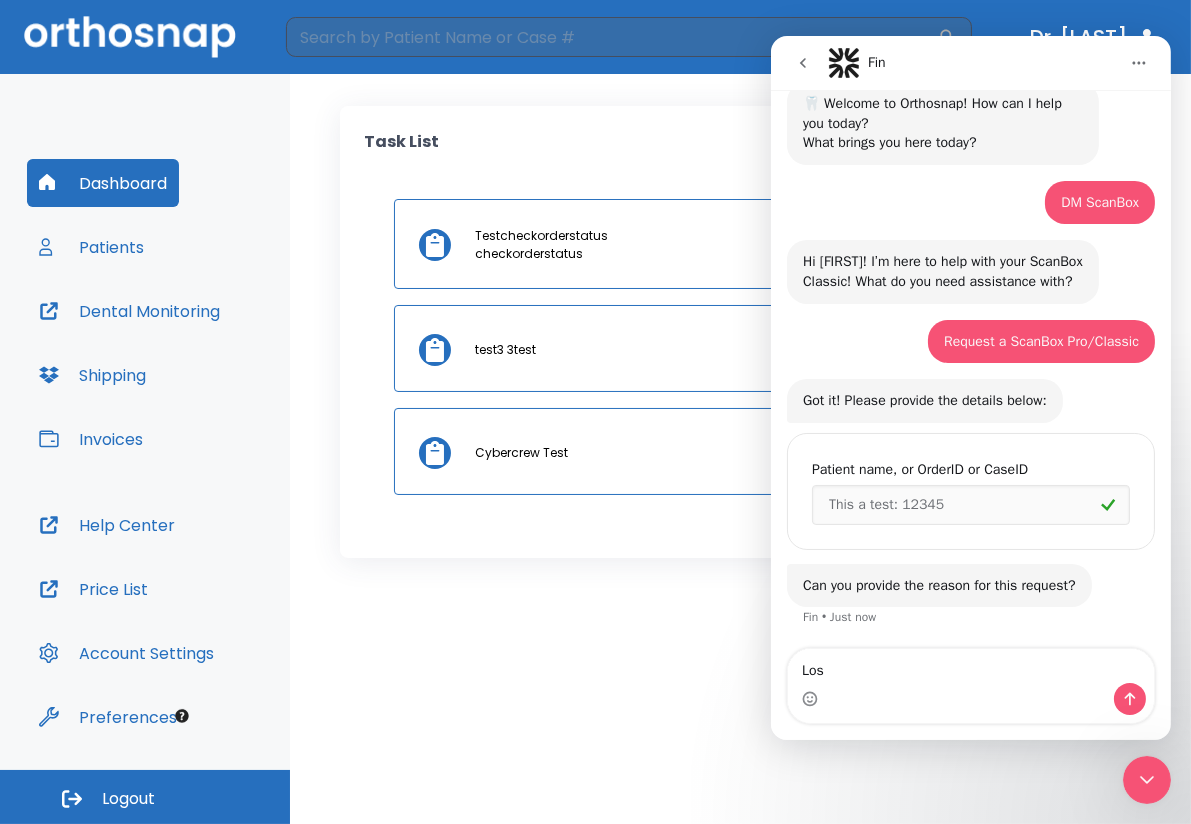 type on "Lost" 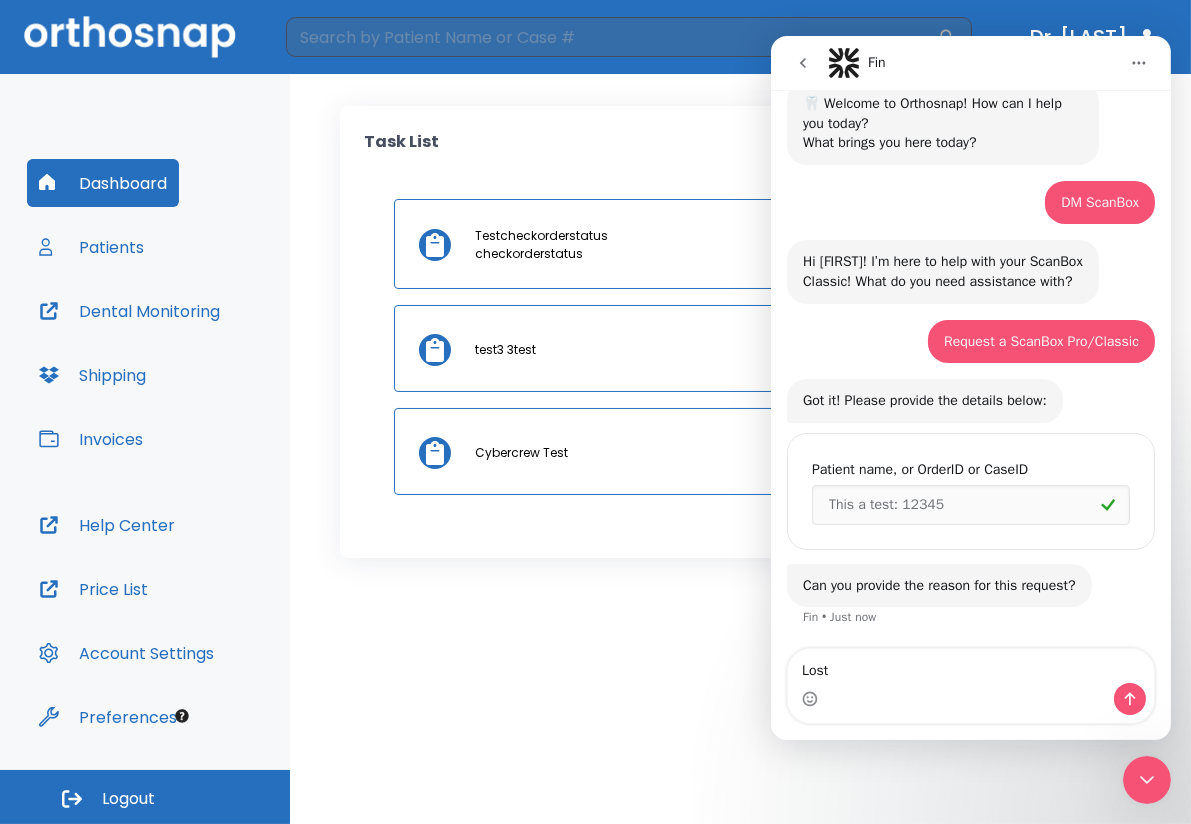 type 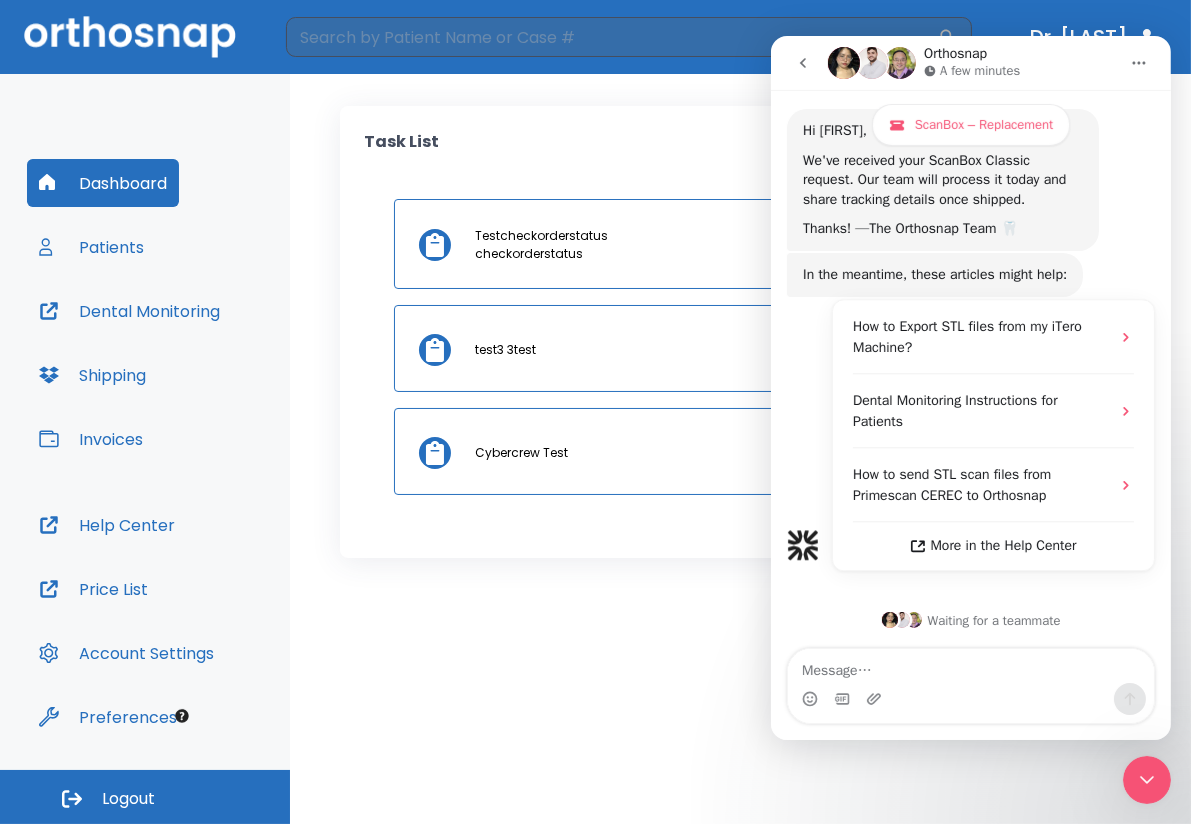 scroll, scrollTop: 787, scrollLeft: 0, axis: vertical 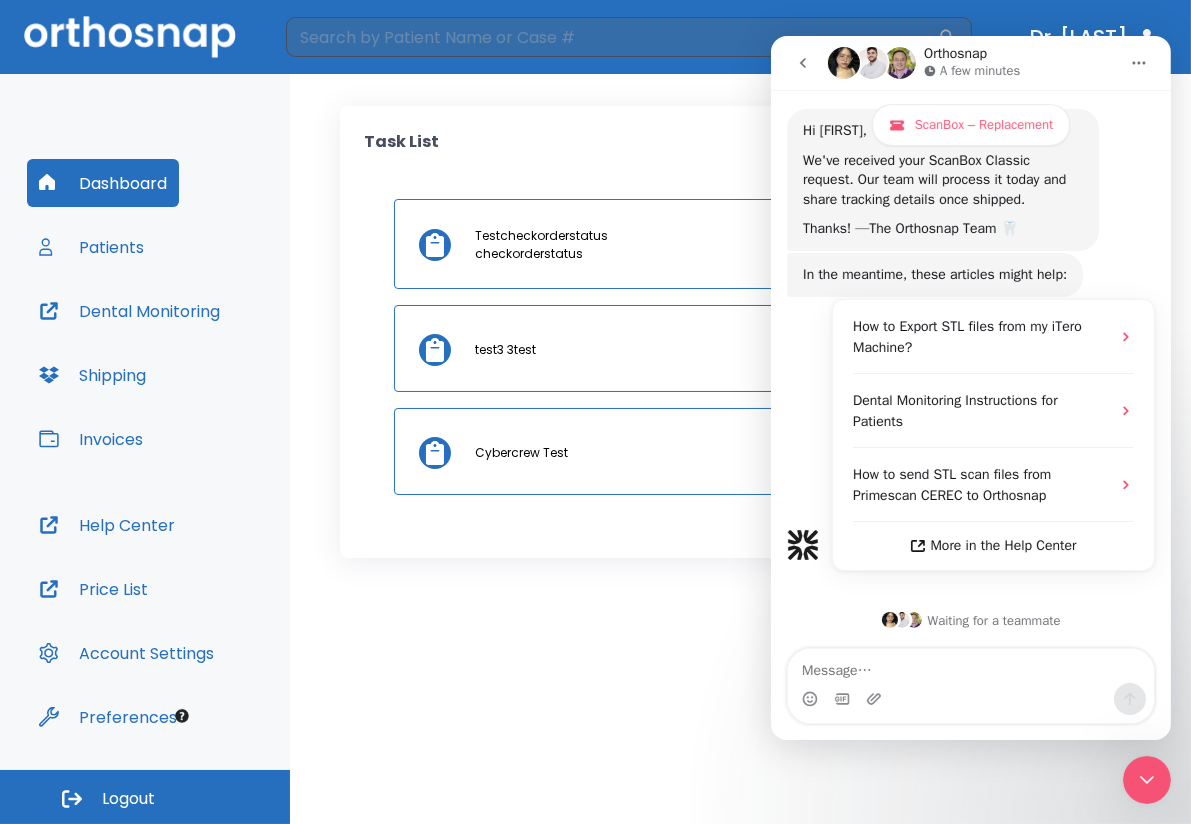 click at bounding box center (970, 666) 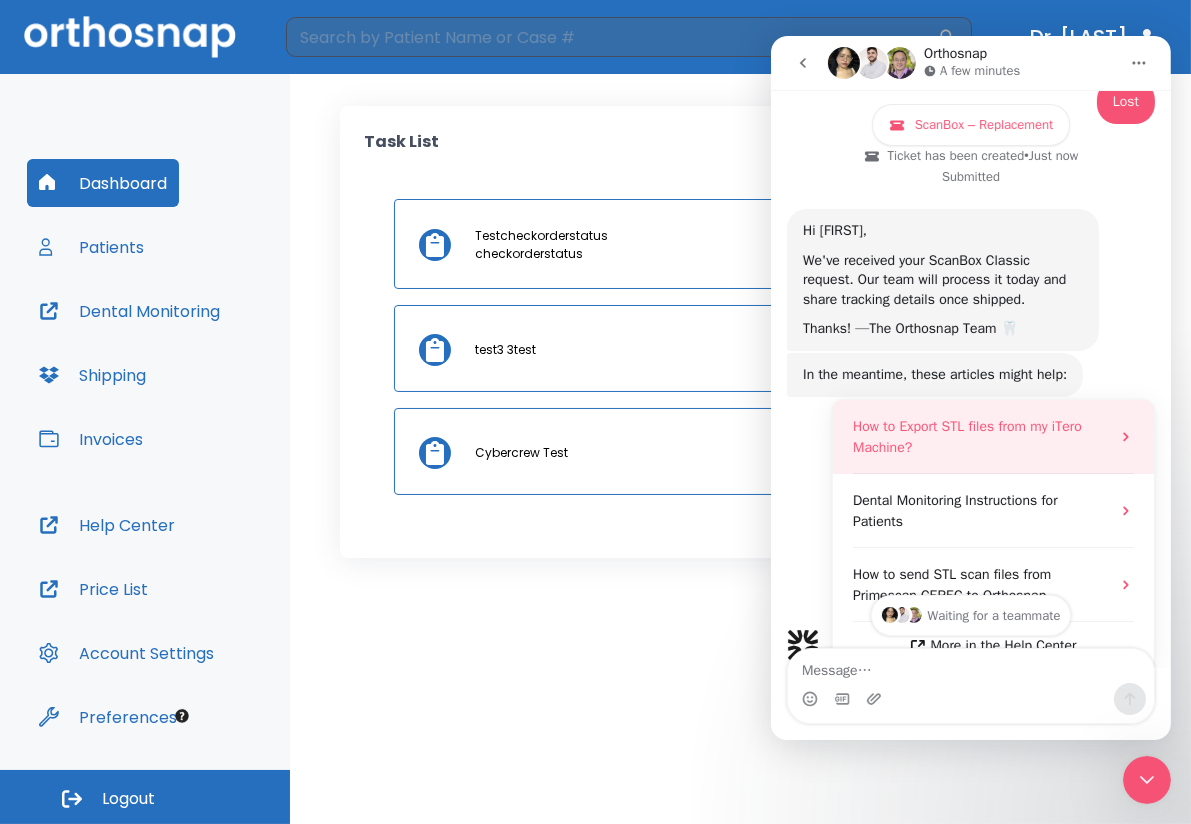 scroll, scrollTop: 676, scrollLeft: 0, axis: vertical 